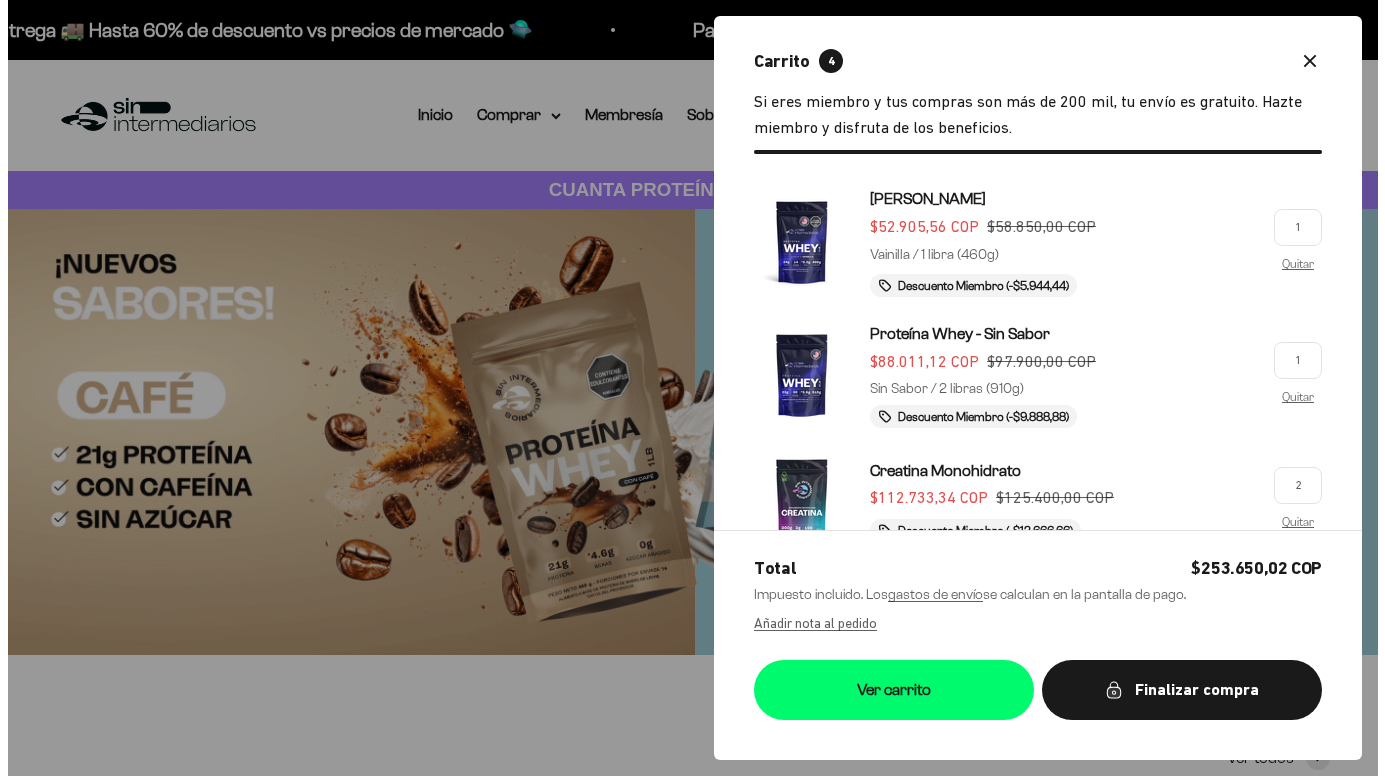 scroll, scrollTop: 0, scrollLeft: 0, axis: both 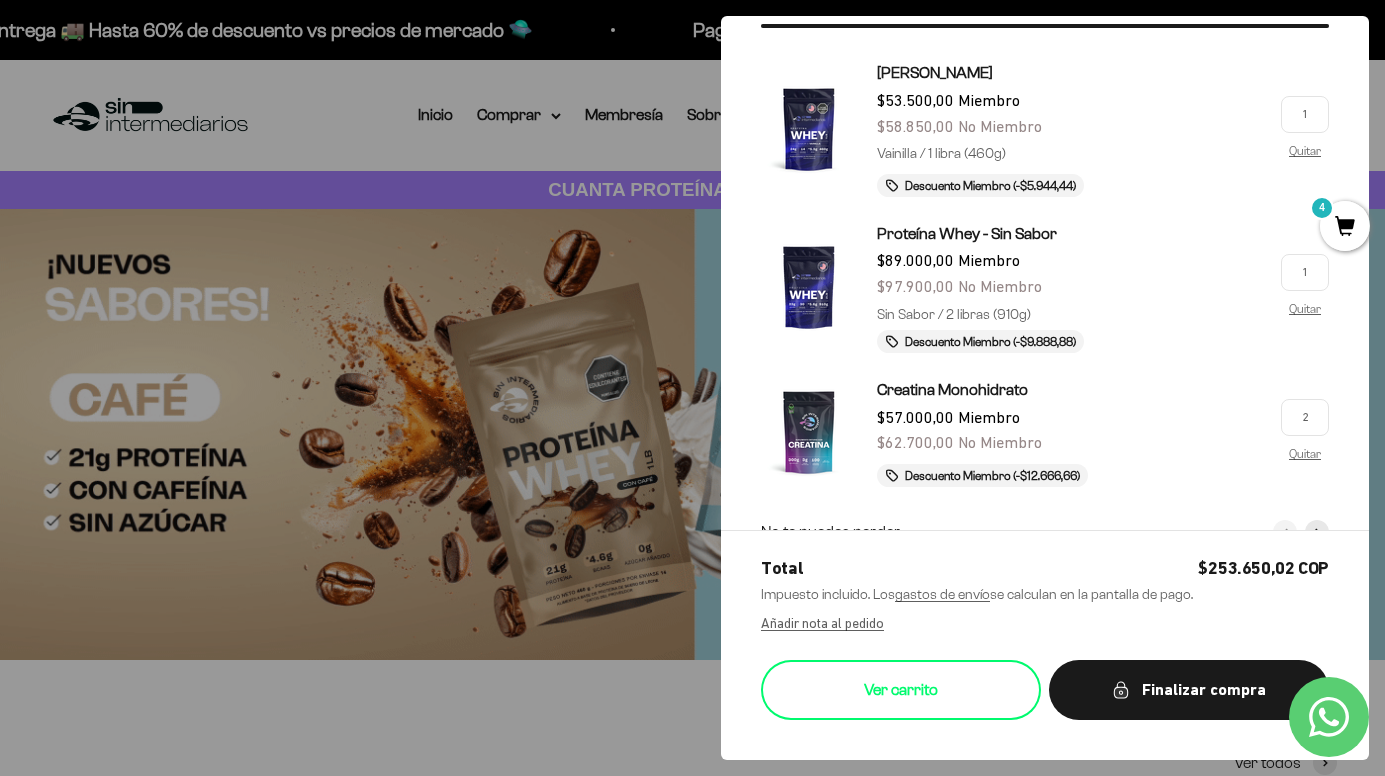 click on "Ver carrito" at bounding box center [901, 690] 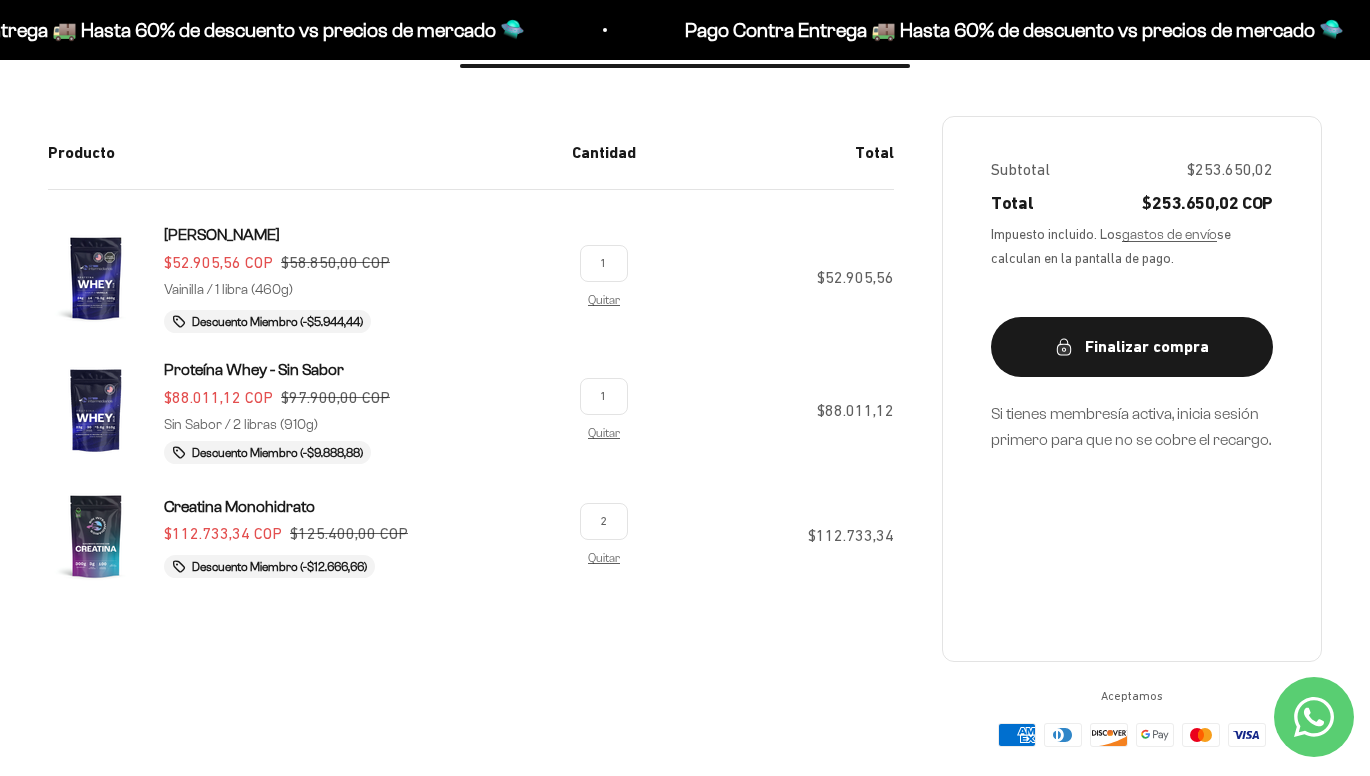 scroll, scrollTop: 339, scrollLeft: 0, axis: vertical 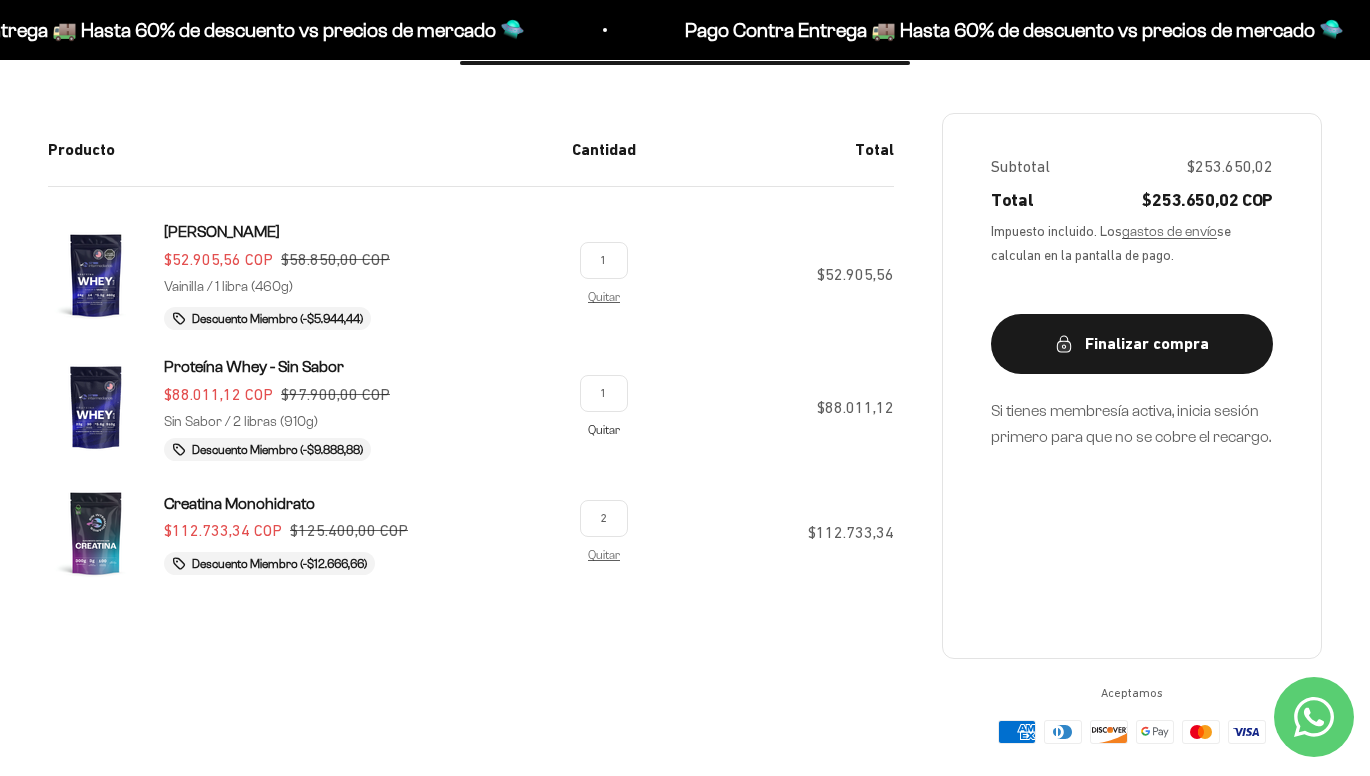 click on "Quitar" at bounding box center (604, 429) 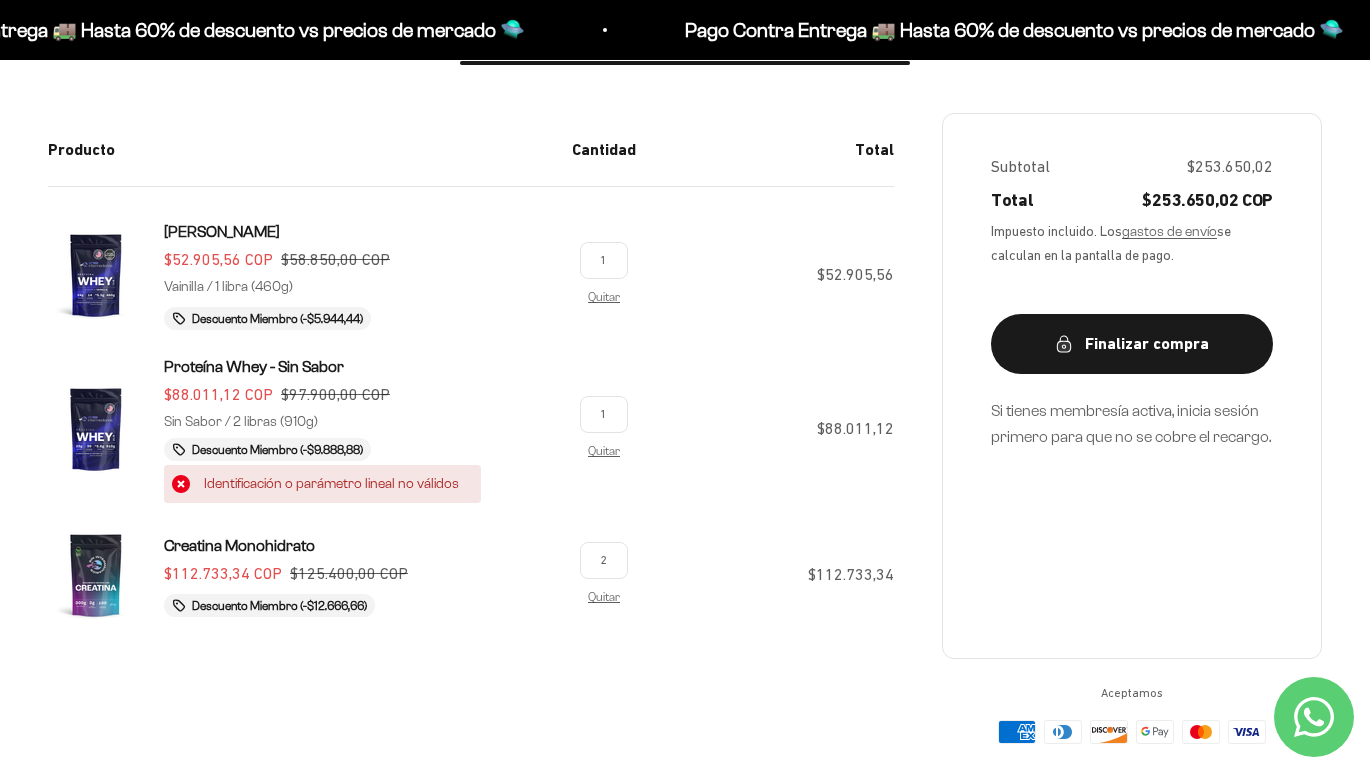 scroll, scrollTop: 0, scrollLeft: 0, axis: both 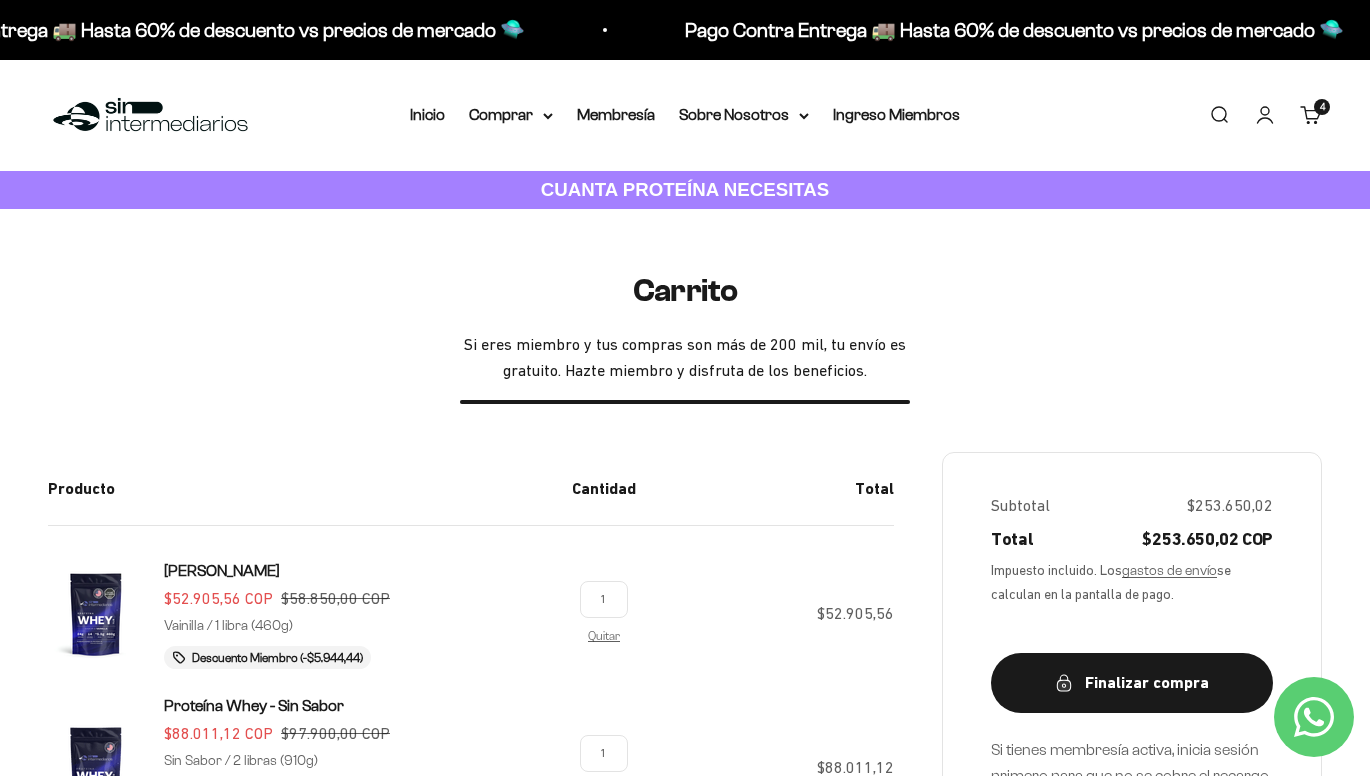 click on "Iniciar sesión" at bounding box center (1265, 115) 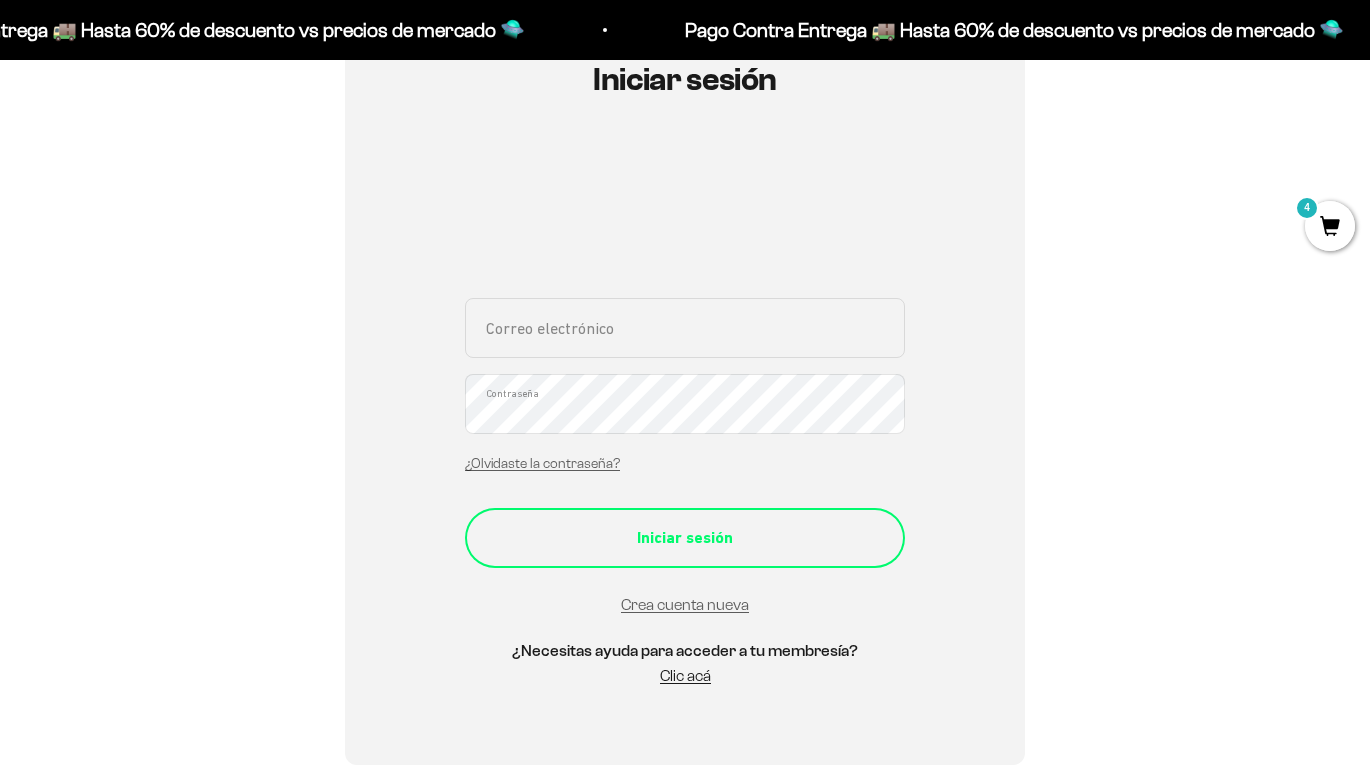 scroll, scrollTop: 244, scrollLeft: 0, axis: vertical 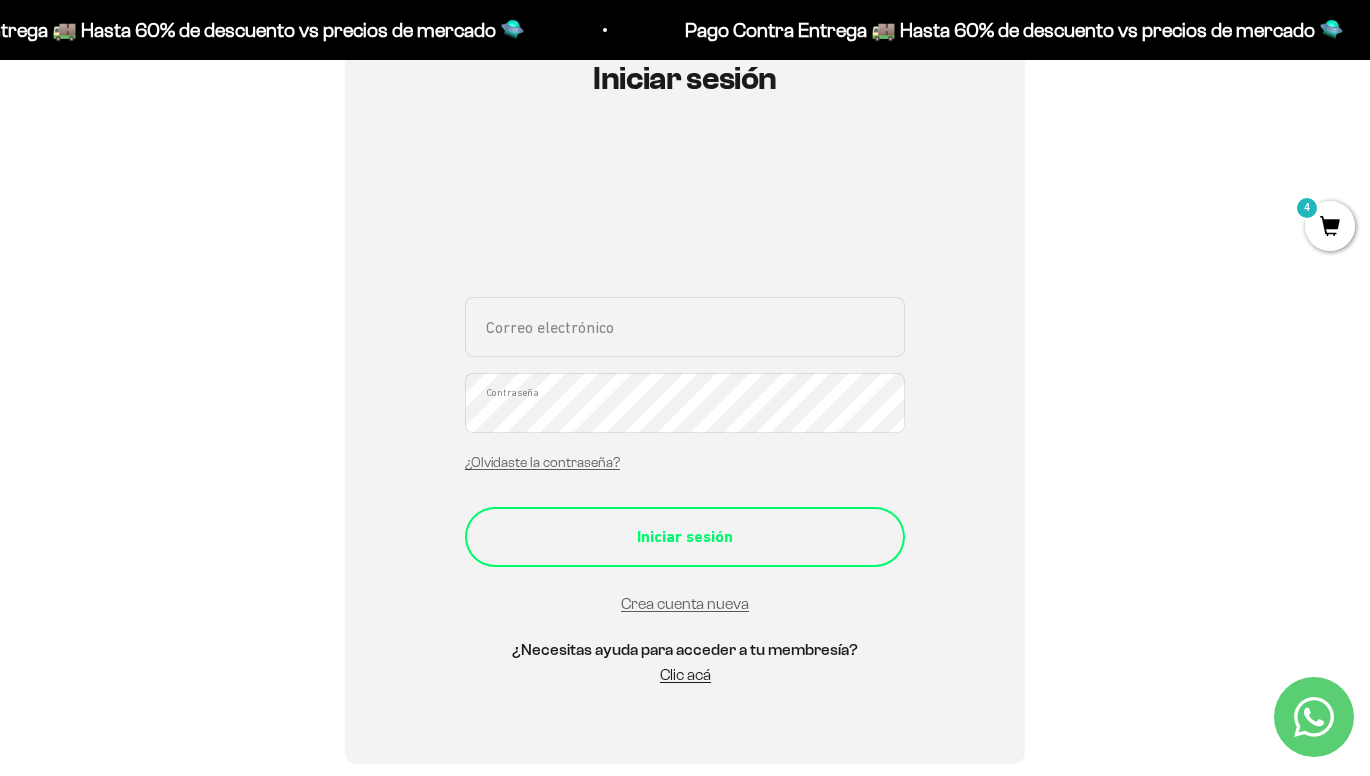 type on "lloiju98@gmail.com" 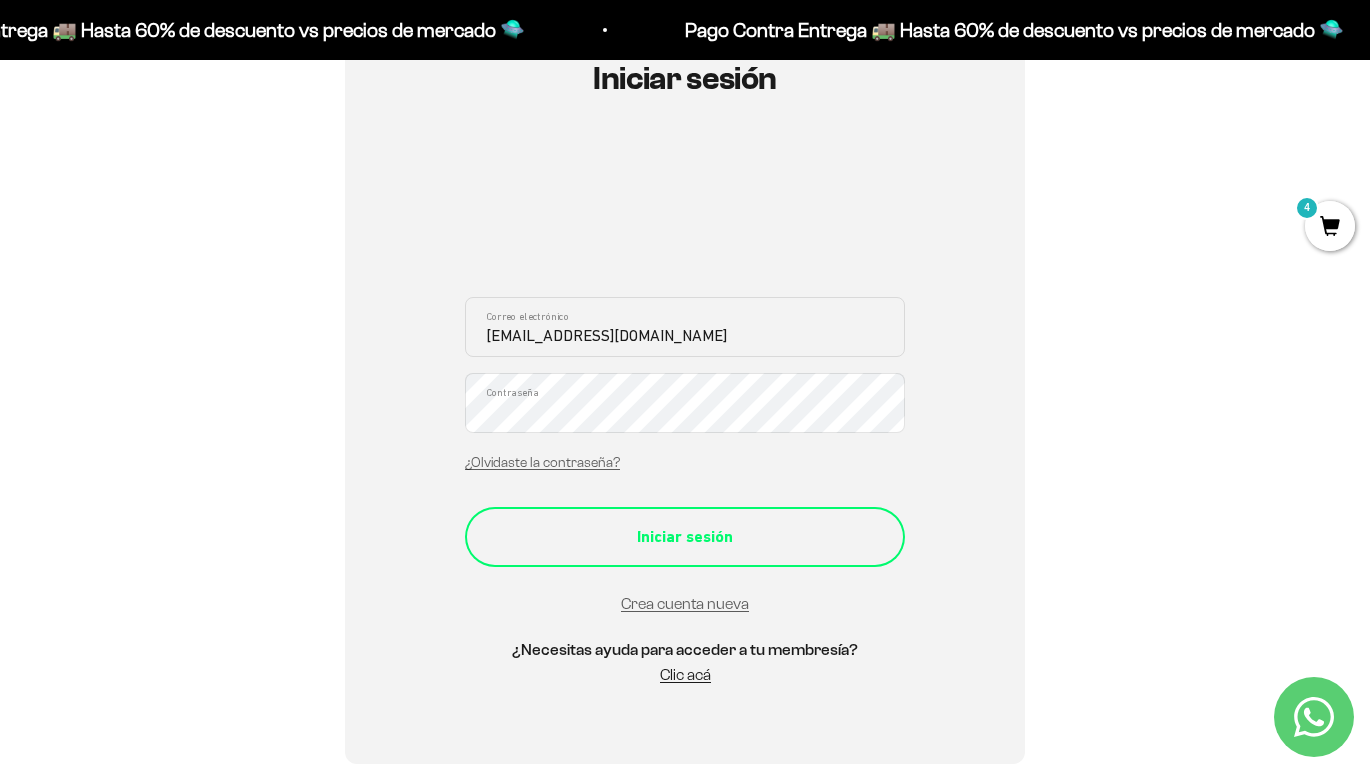 click on "Iniciar sesión" at bounding box center [685, 537] 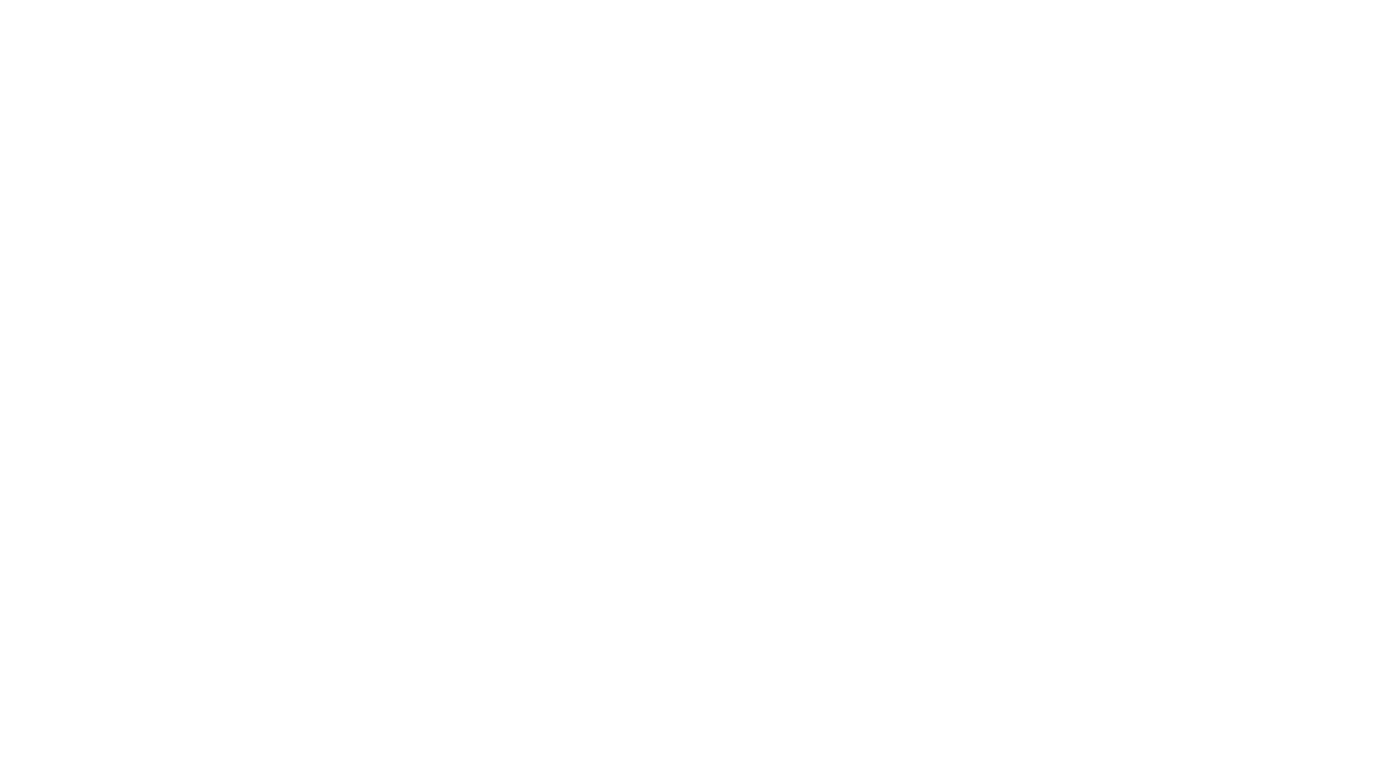 scroll, scrollTop: 0, scrollLeft: 0, axis: both 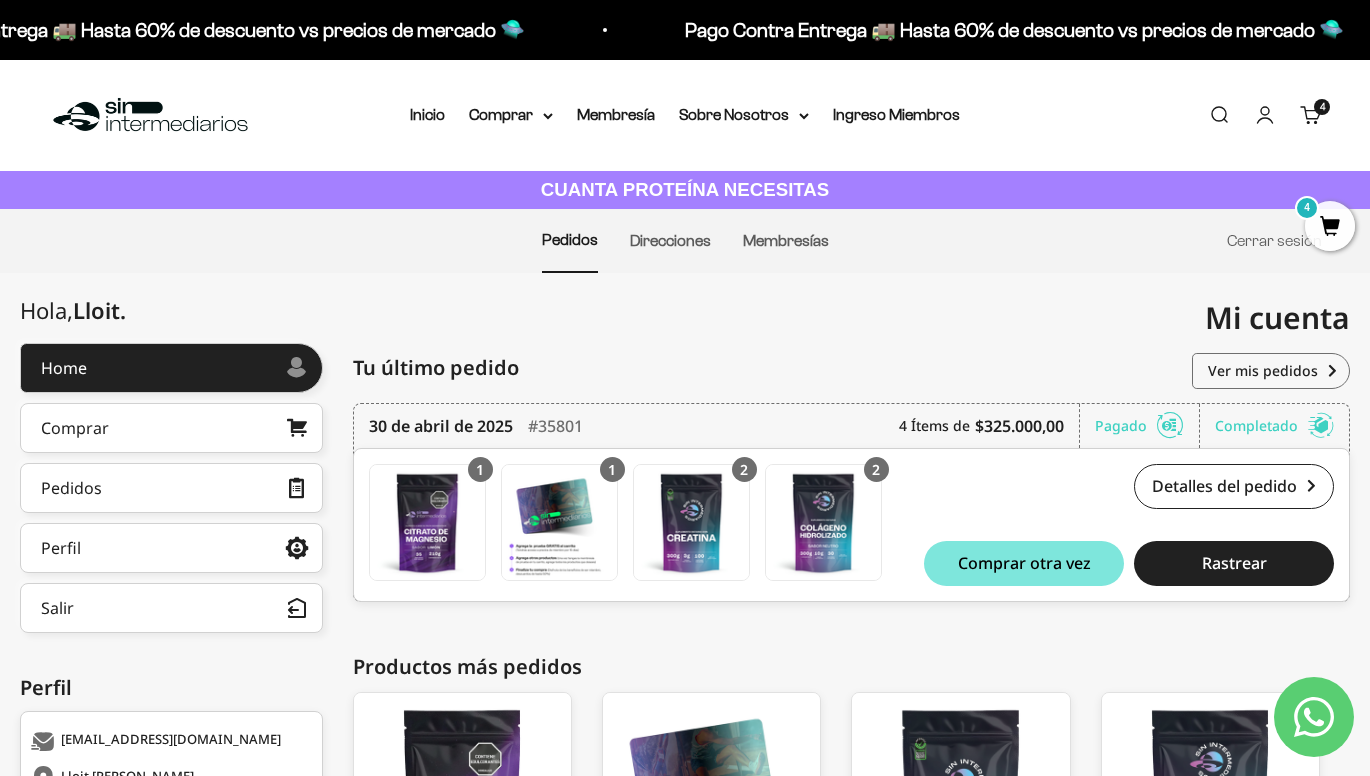 click on "4" at bounding box center (1322, 107) 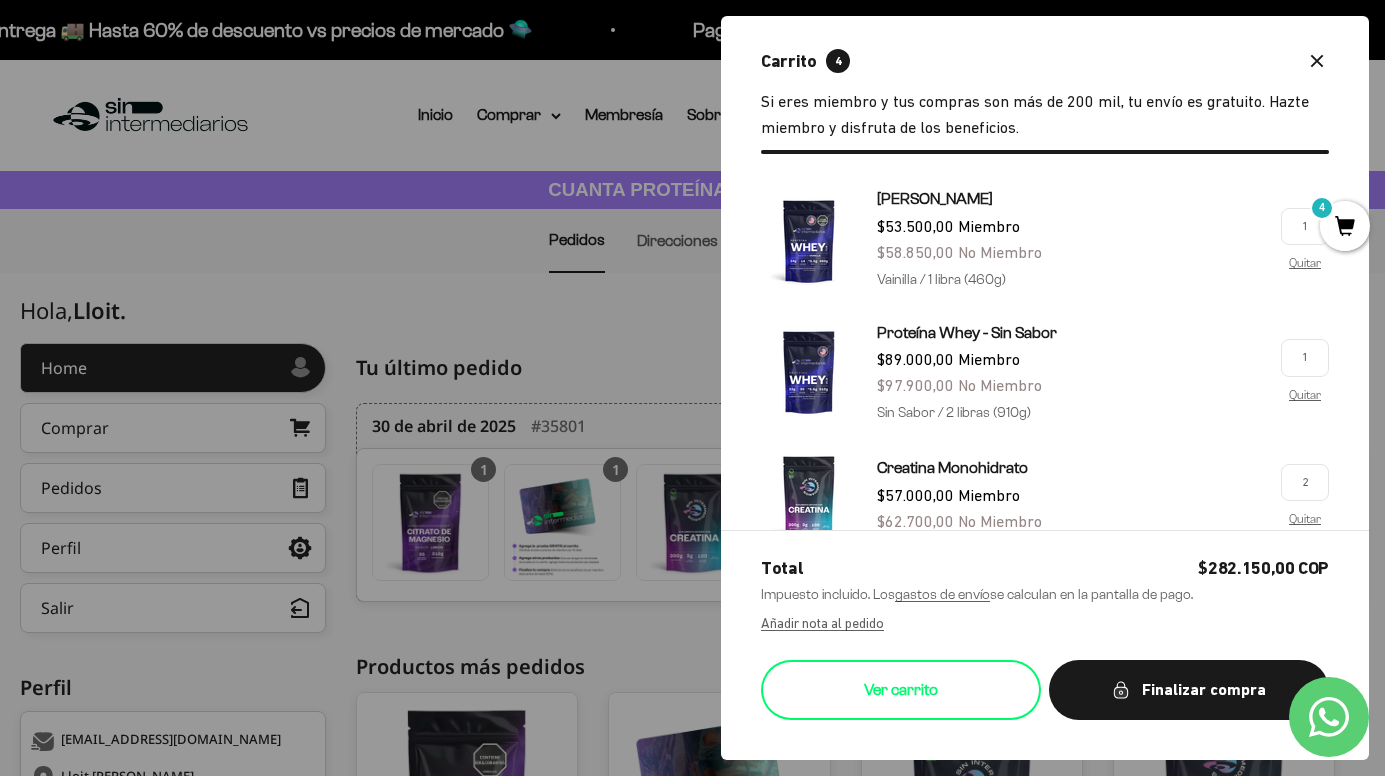 click on "Ver carrito" at bounding box center (901, 690) 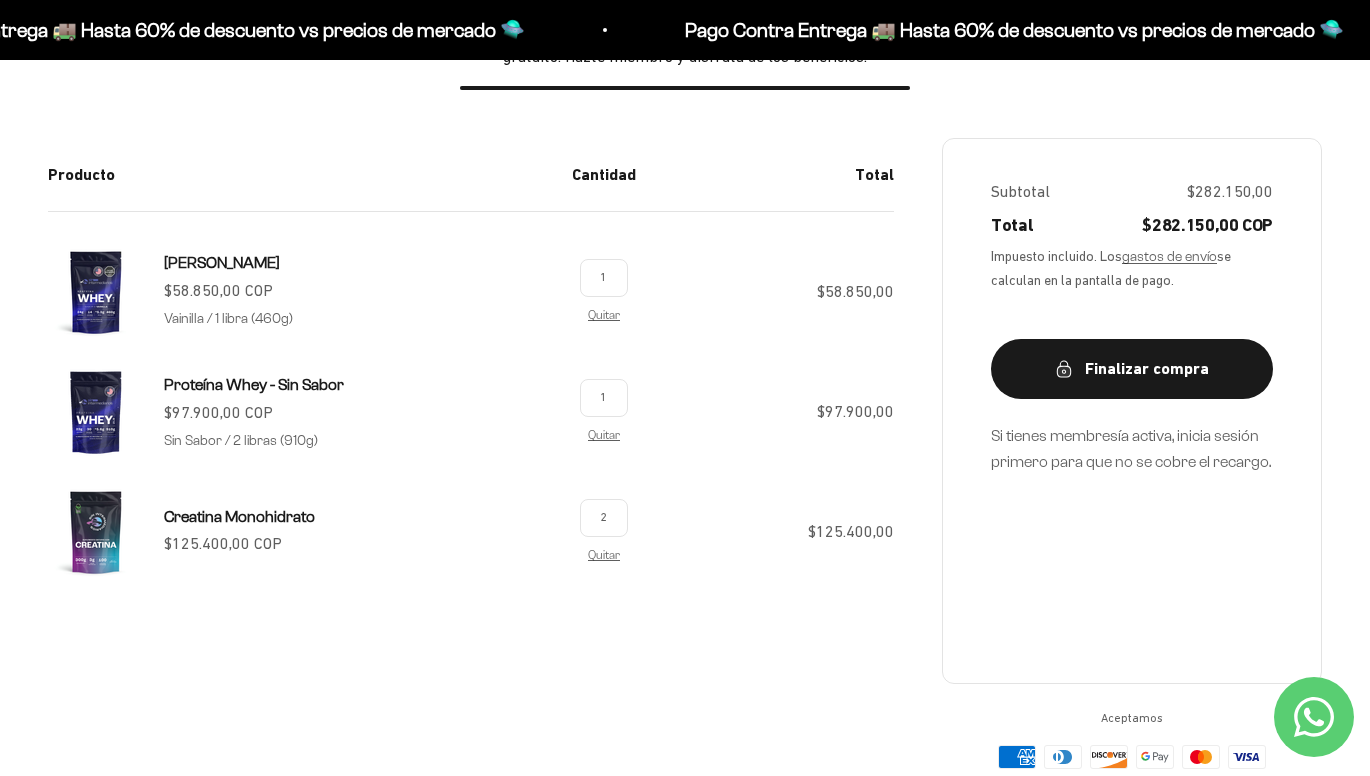 scroll, scrollTop: 315, scrollLeft: 0, axis: vertical 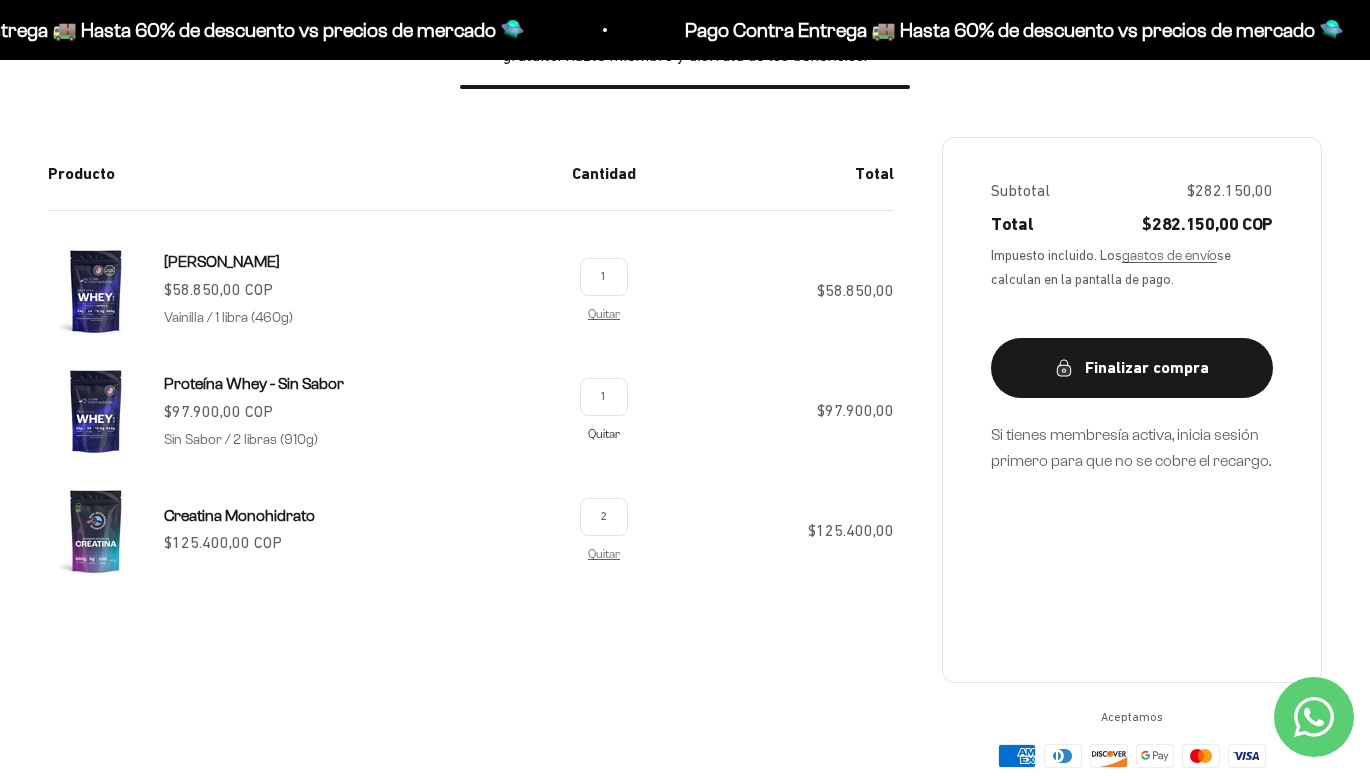 click on "Quitar" at bounding box center (604, 433) 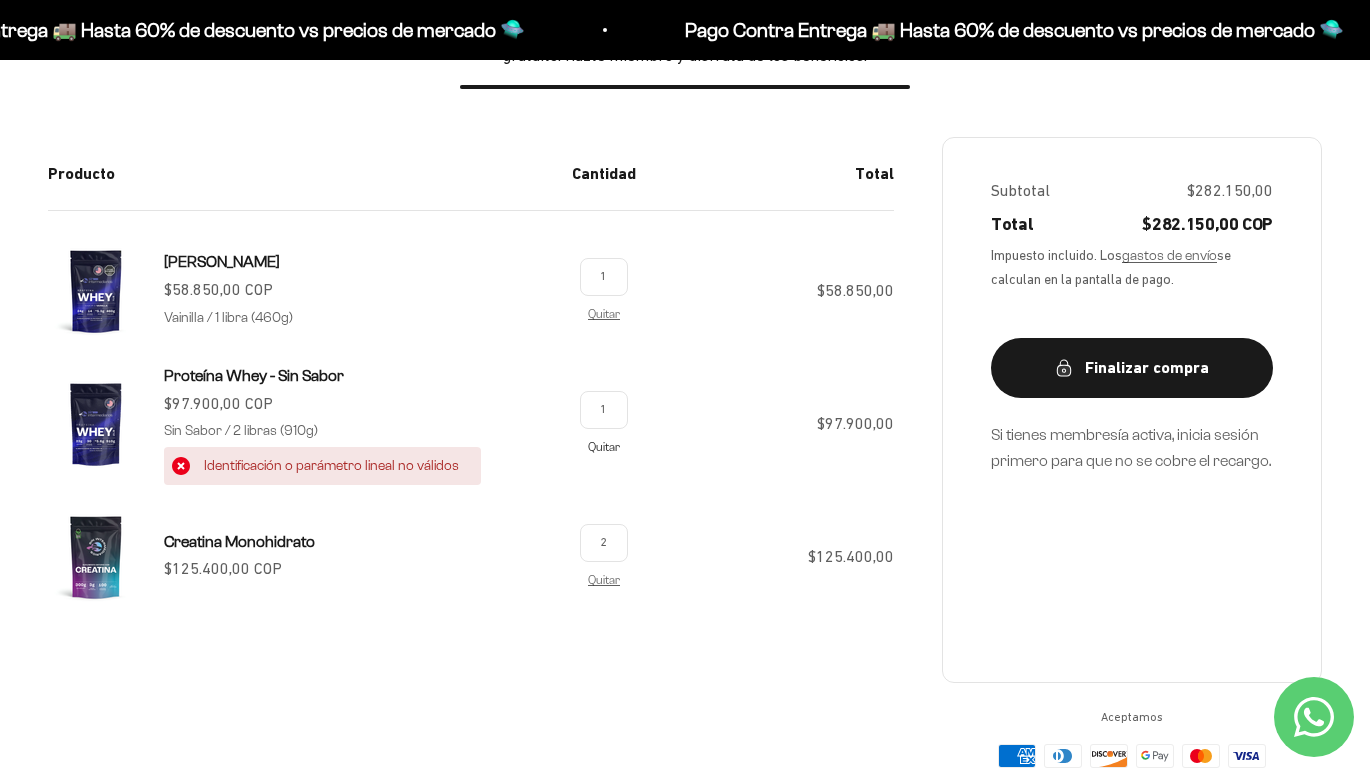 click on "Quitar" at bounding box center (604, 446) 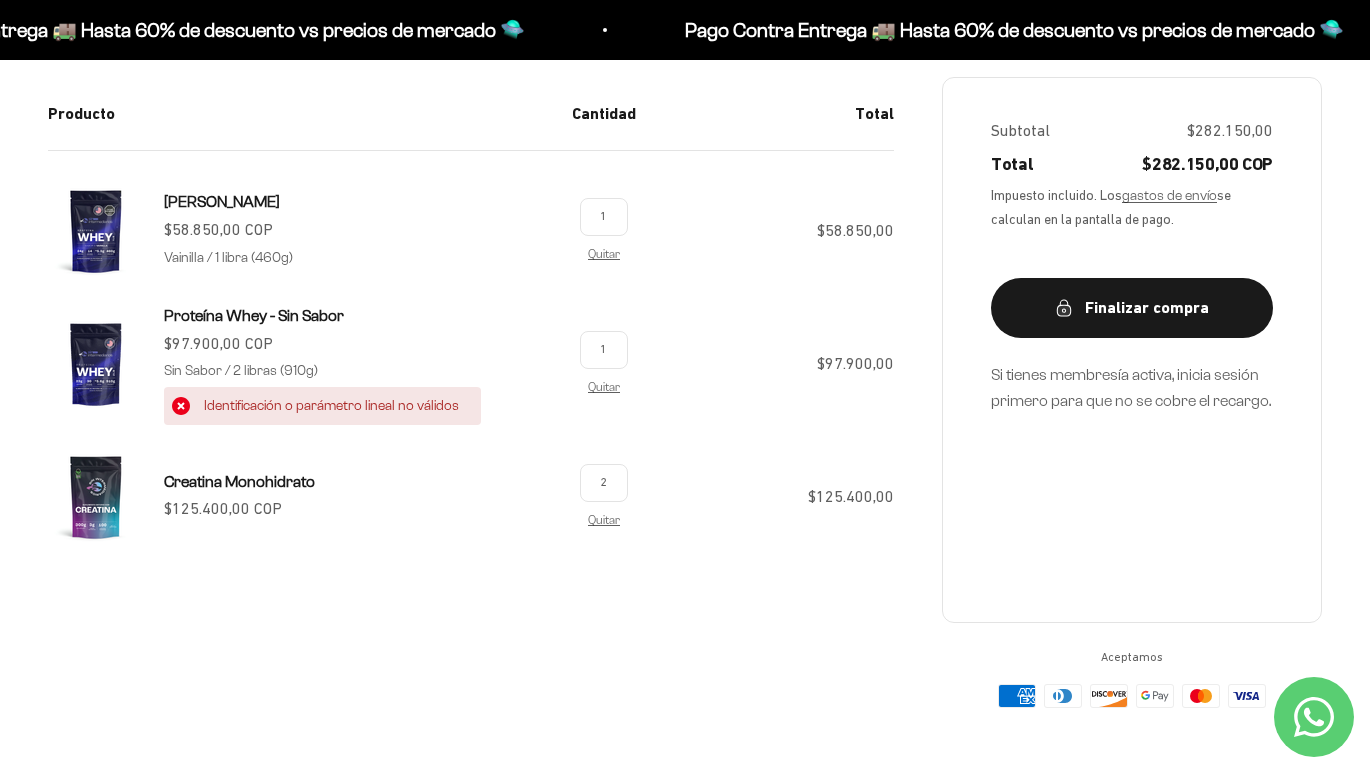 scroll, scrollTop: 374, scrollLeft: 0, axis: vertical 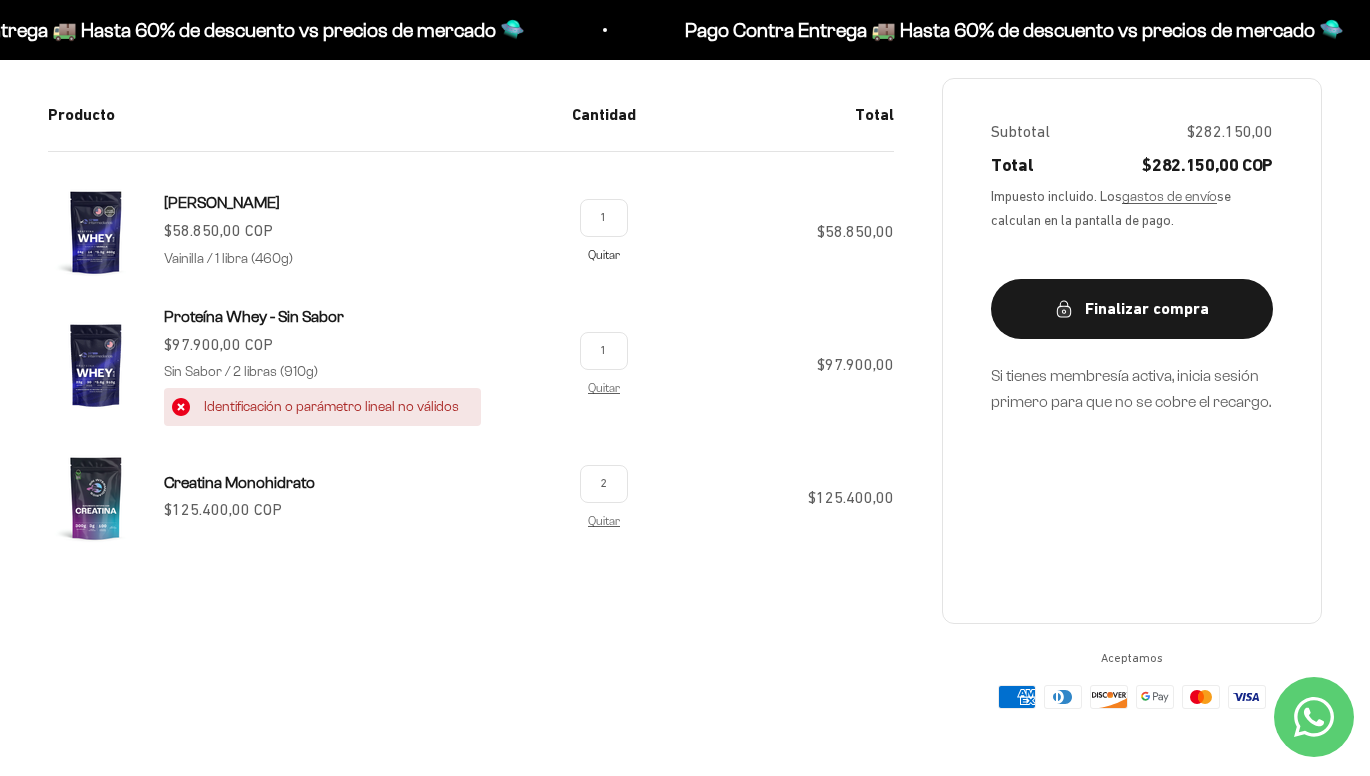 click on "Quitar" at bounding box center [604, 254] 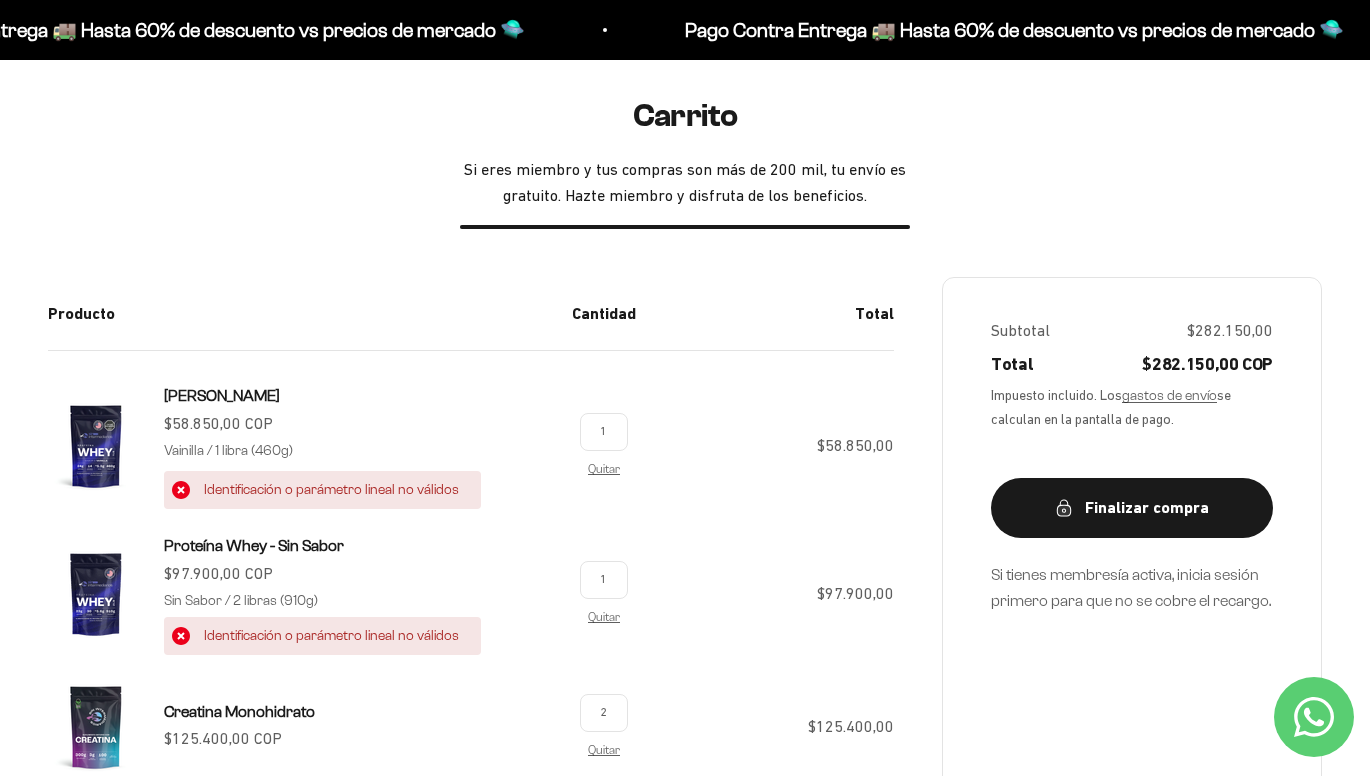 scroll, scrollTop: 0, scrollLeft: 0, axis: both 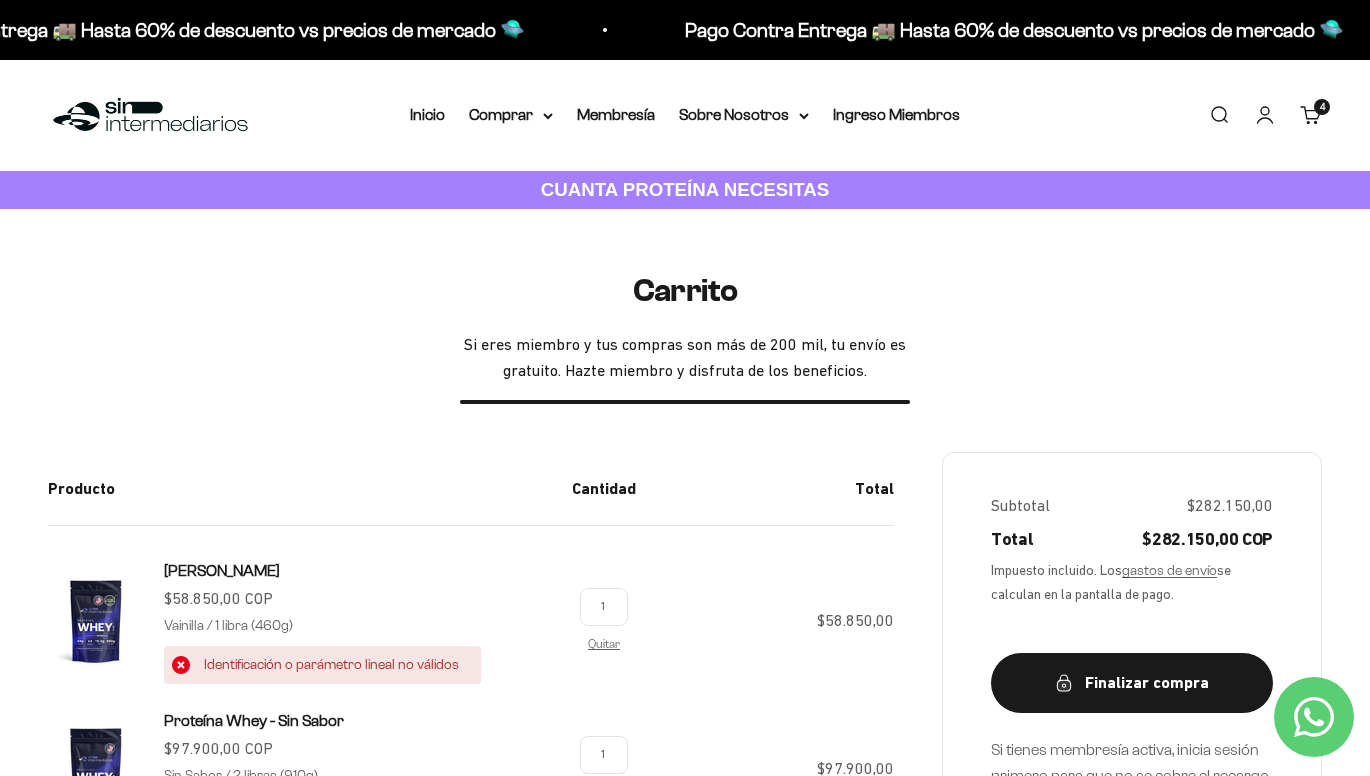 click on "Cuenta" at bounding box center (1265, 115) 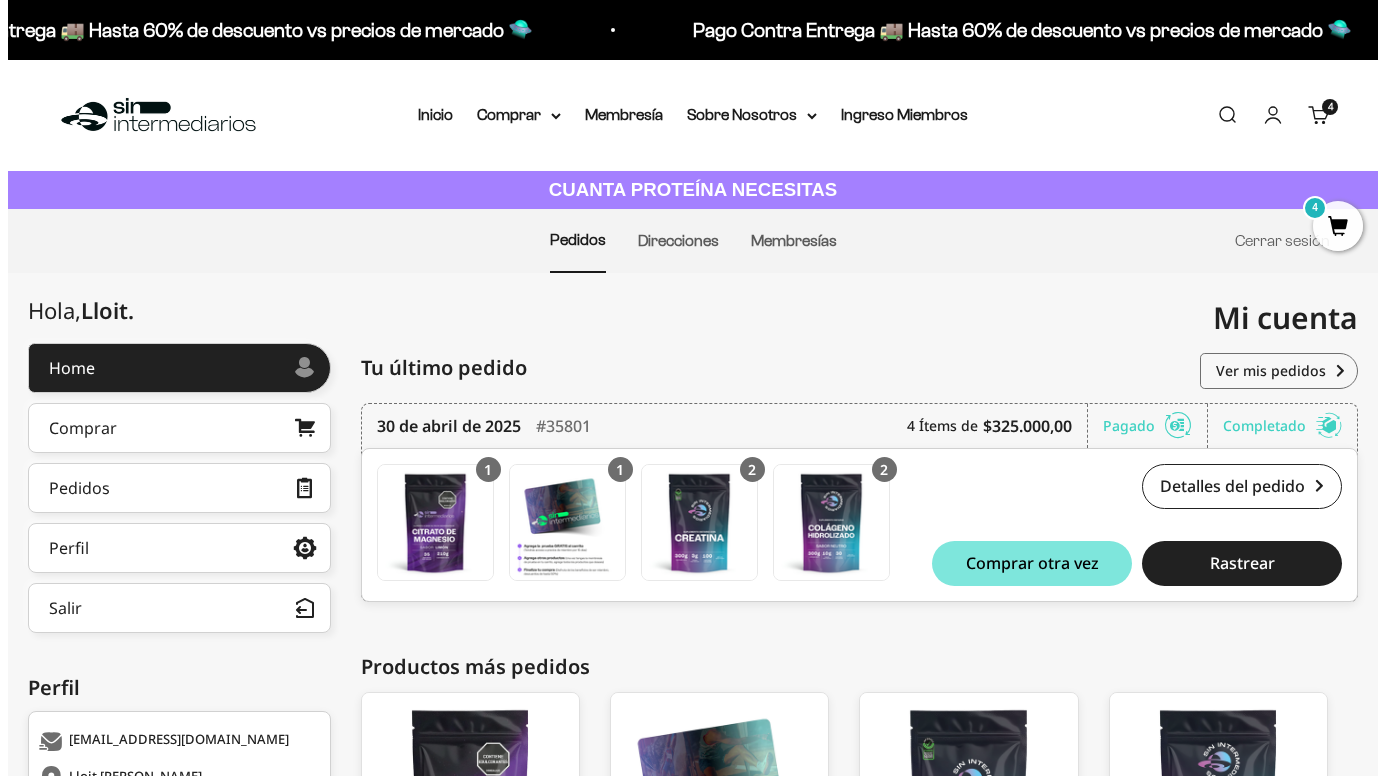 scroll, scrollTop: 292, scrollLeft: 0, axis: vertical 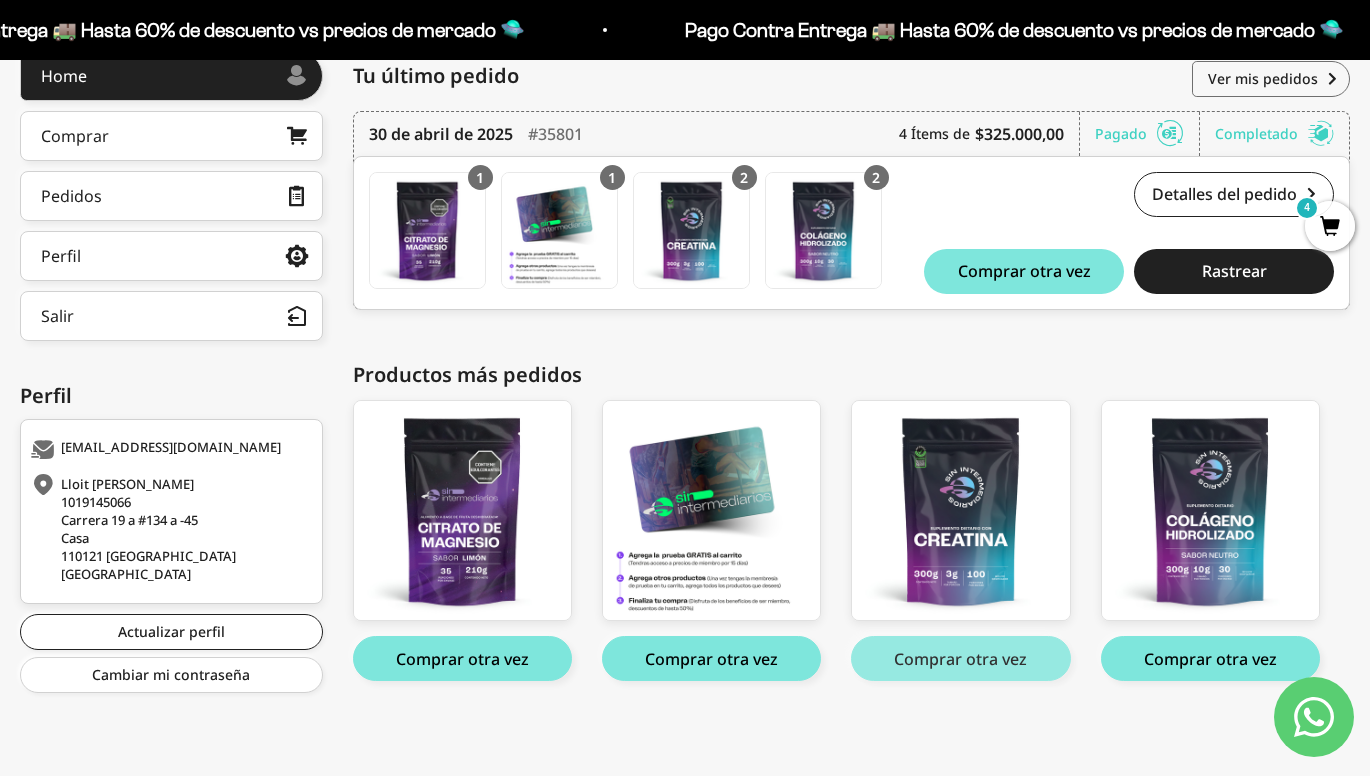 click on "Comprar otra vez" at bounding box center [960, 658] 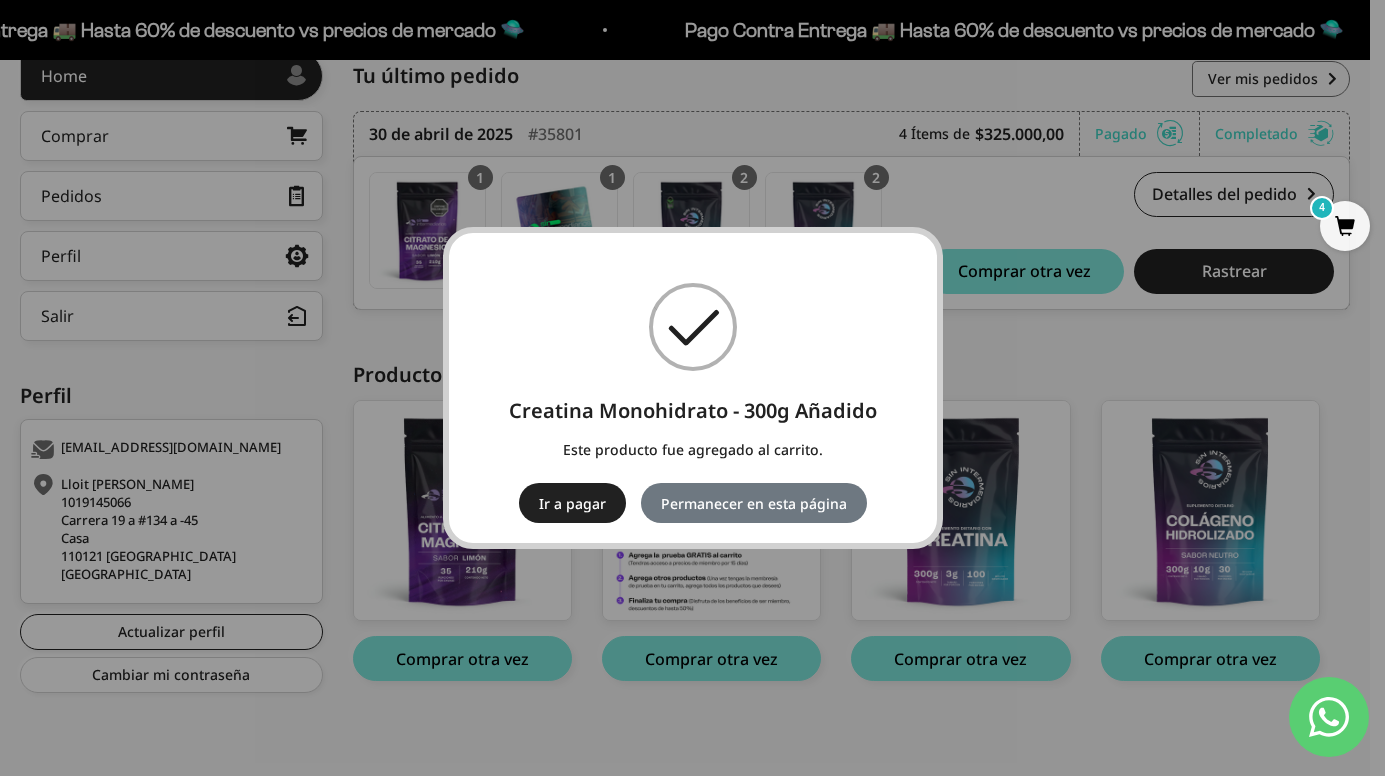 click on "4" at bounding box center (1345, 226) 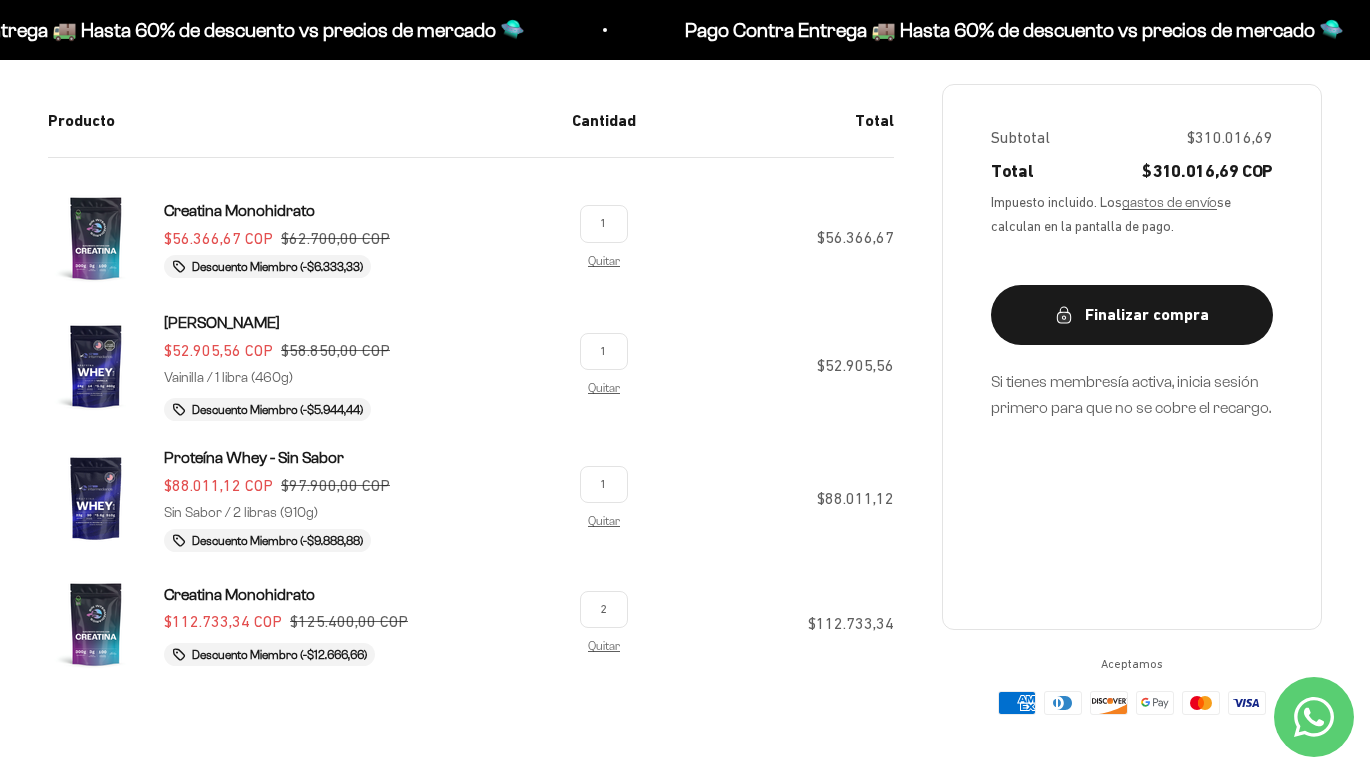 scroll, scrollTop: 369, scrollLeft: 0, axis: vertical 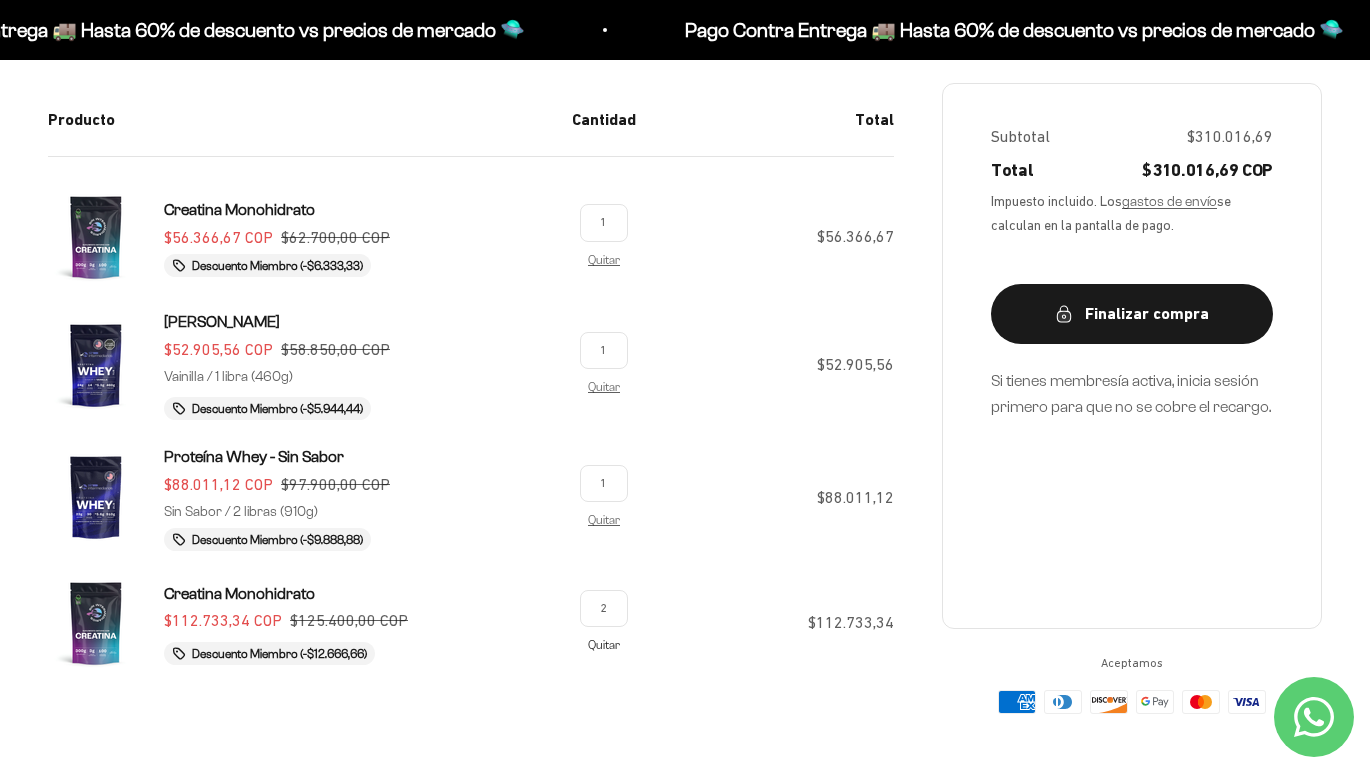 click on "Quitar" at bounding box center (604, 644) 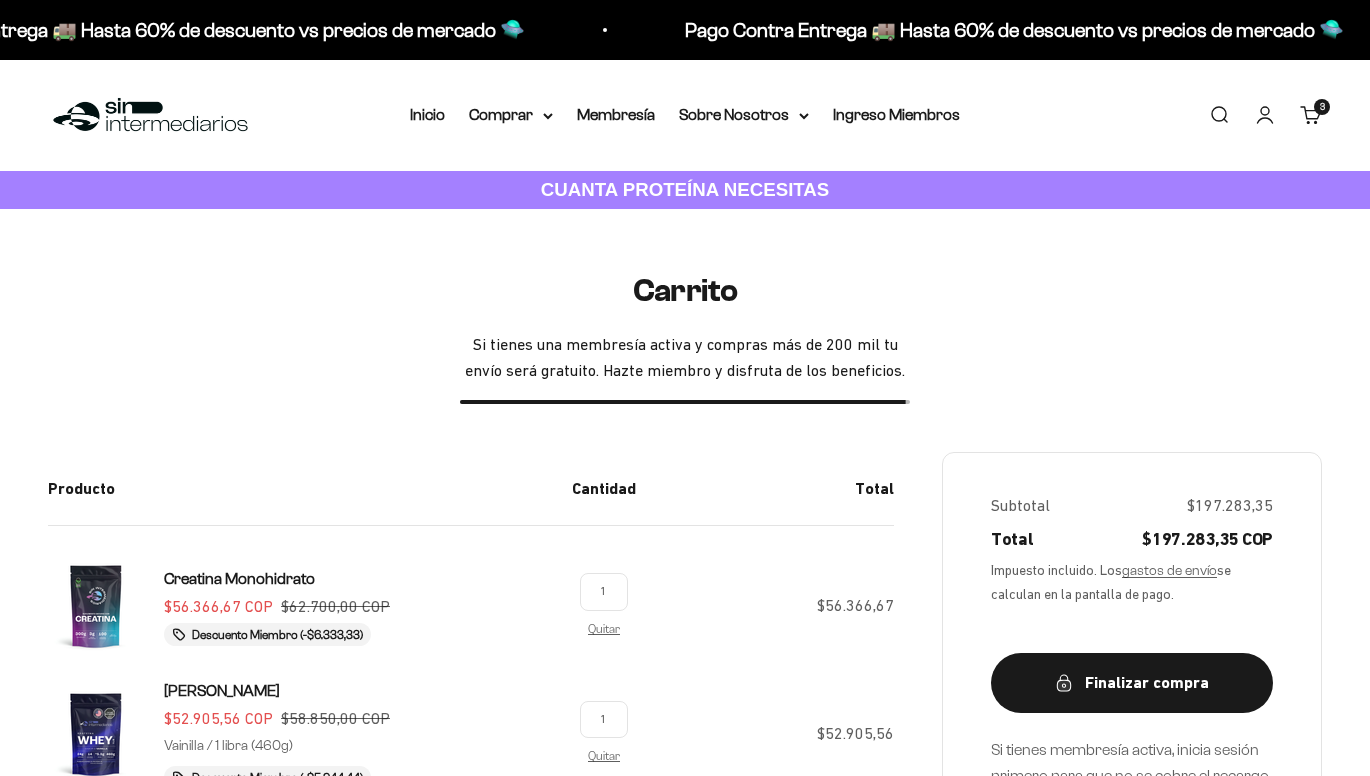 scroll, scrollTop: 369, scrollLeft: 0, axis: vertical 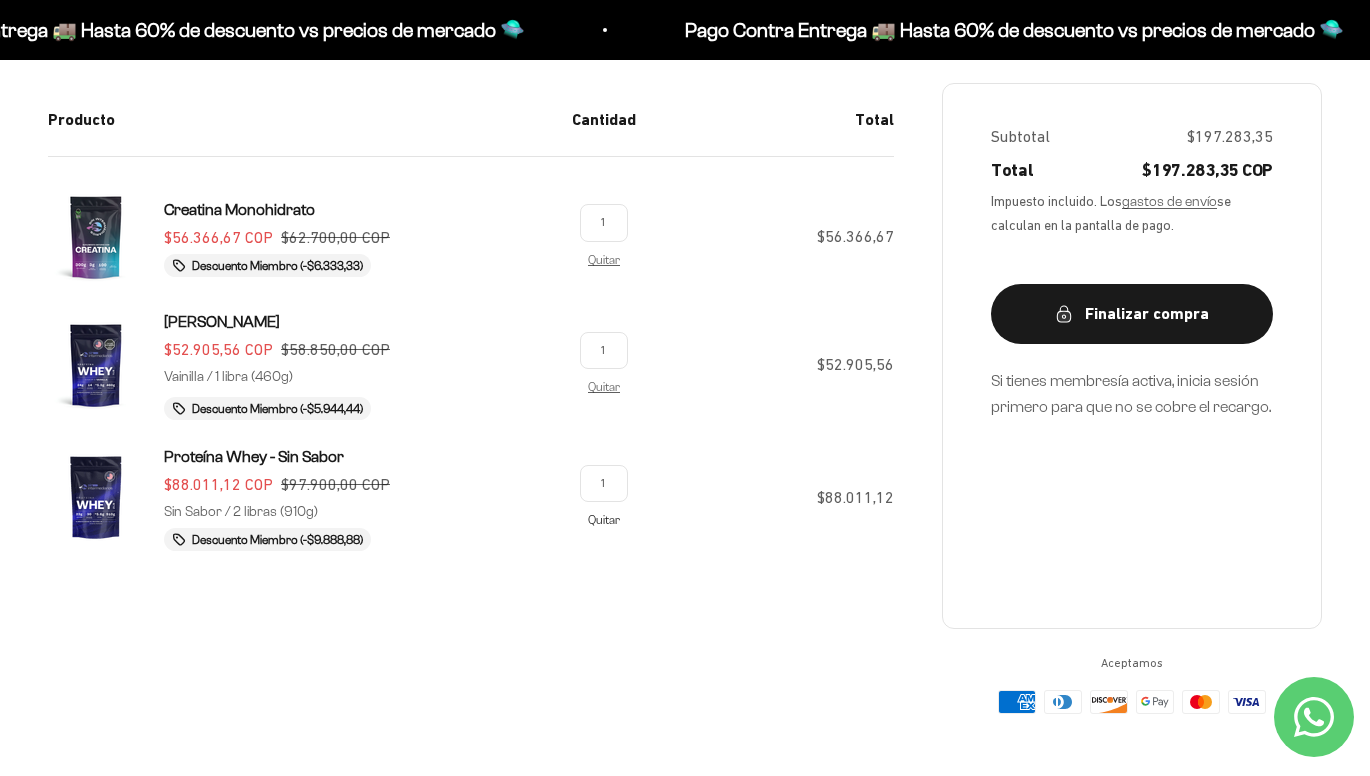 click on "Quitar" at bounding box center (604, 519) 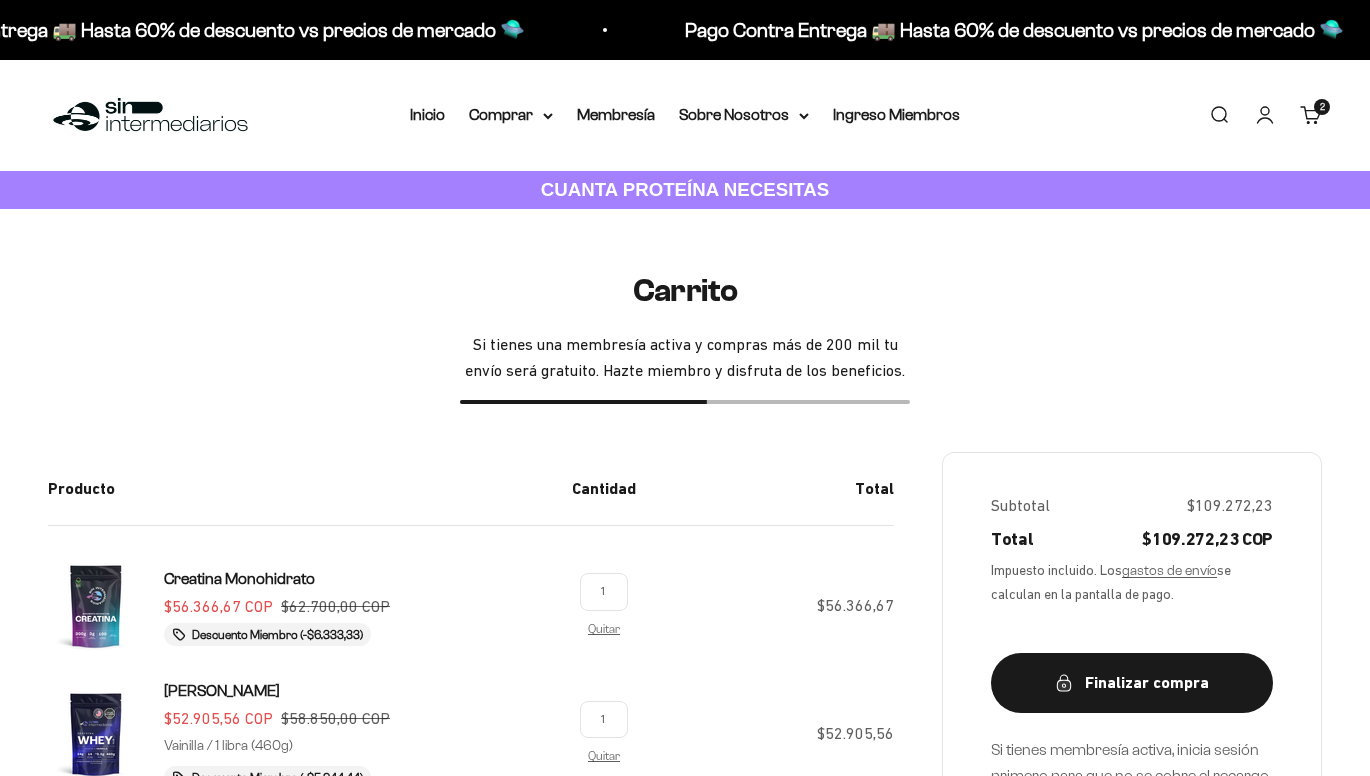 scroll, scrollTop: 369, scrollLeft: 0, axis: vertical 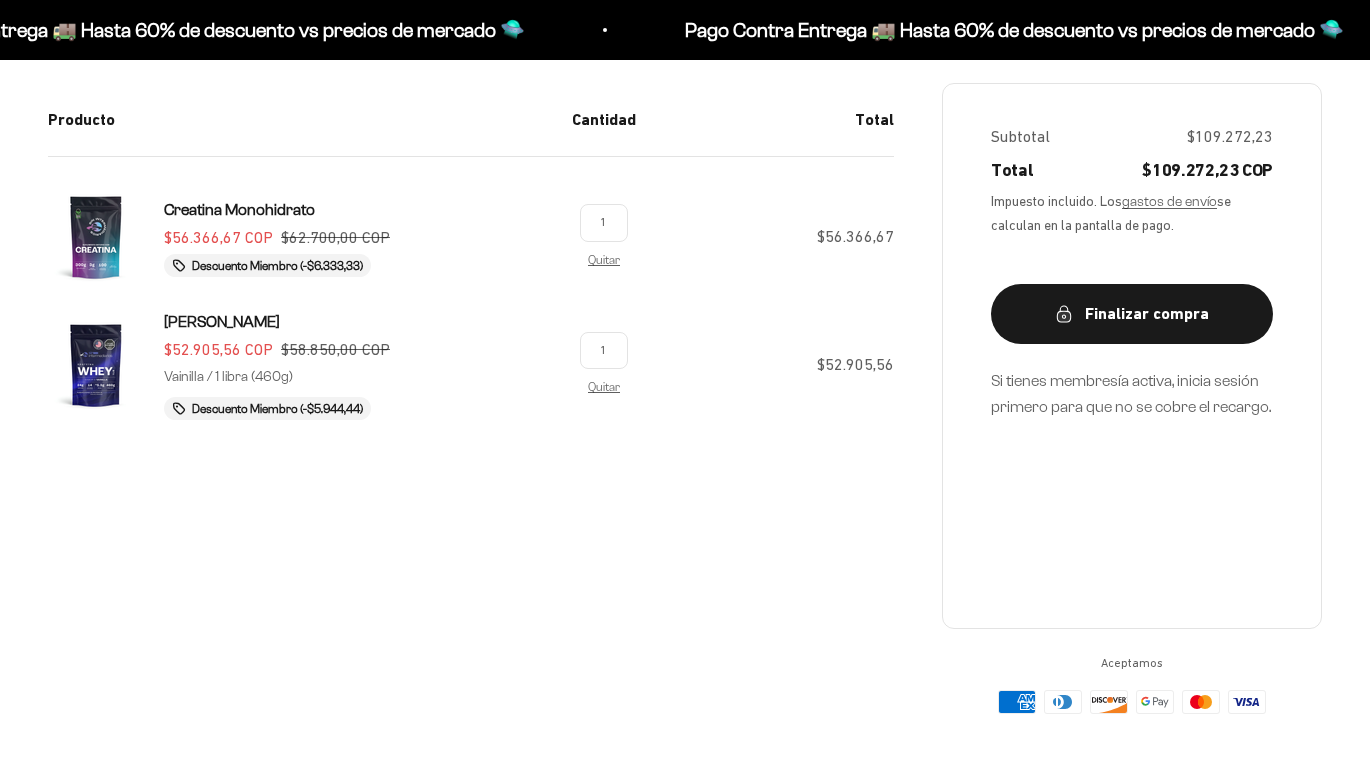 click on "1" at bounding box center [604, 222] 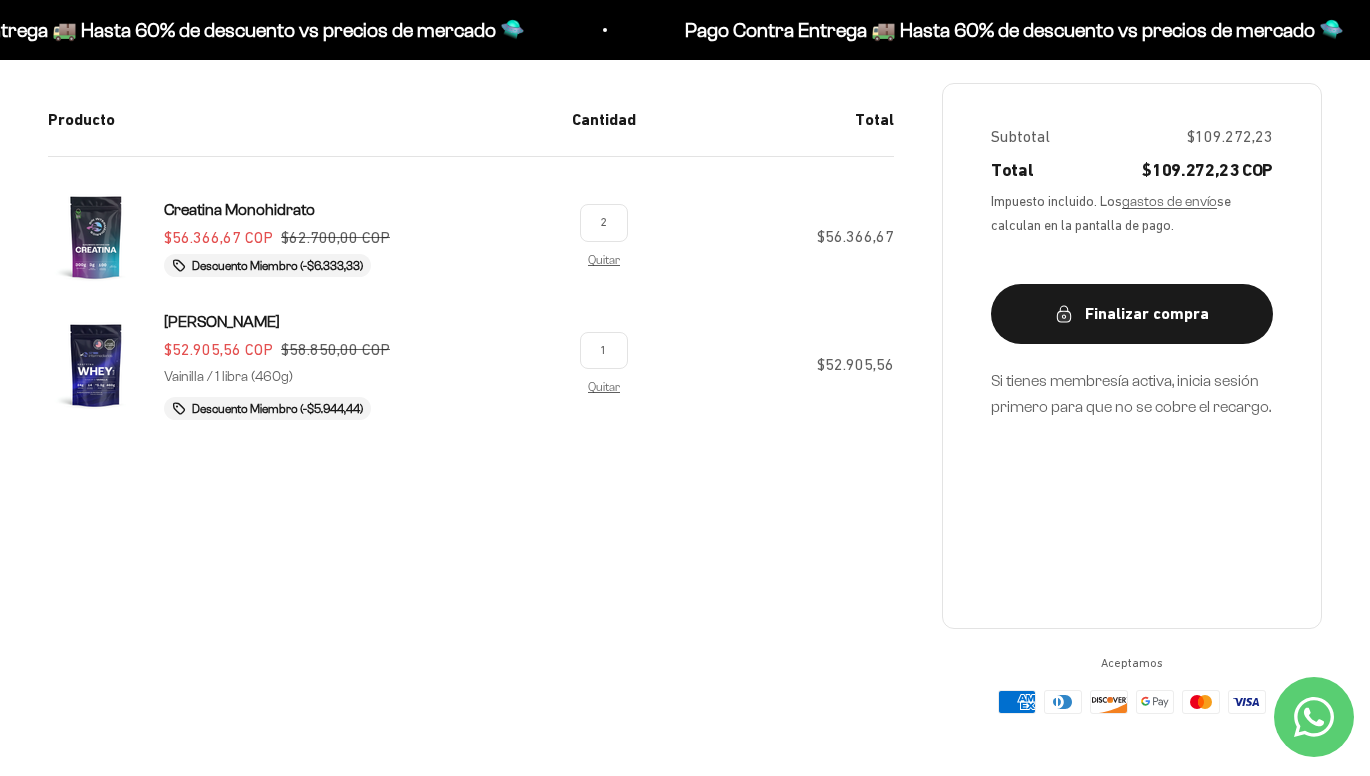 type on "2" 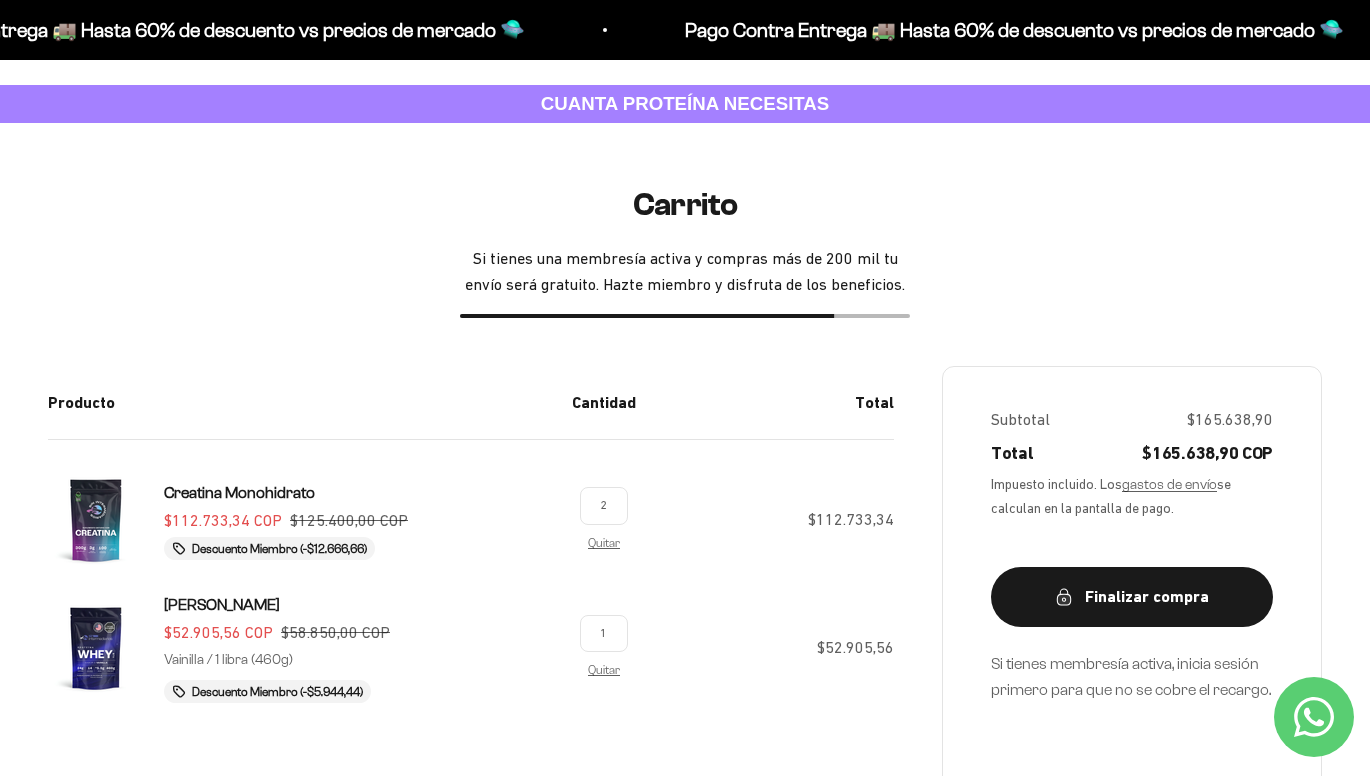 scroll, scrollTop: 85, scrollLeft: 0, axis: vertical 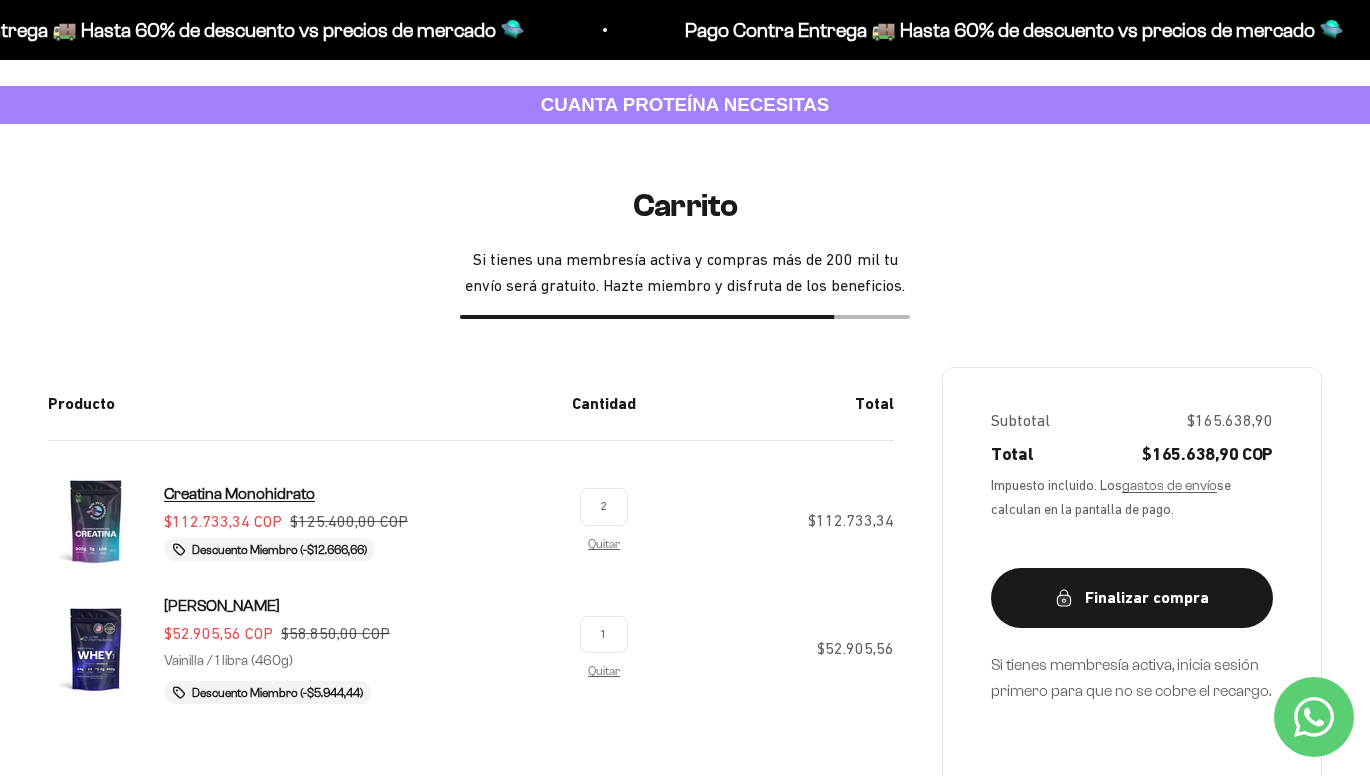 click on "Creatina Monohidrato" at bounding box center [239, 493] 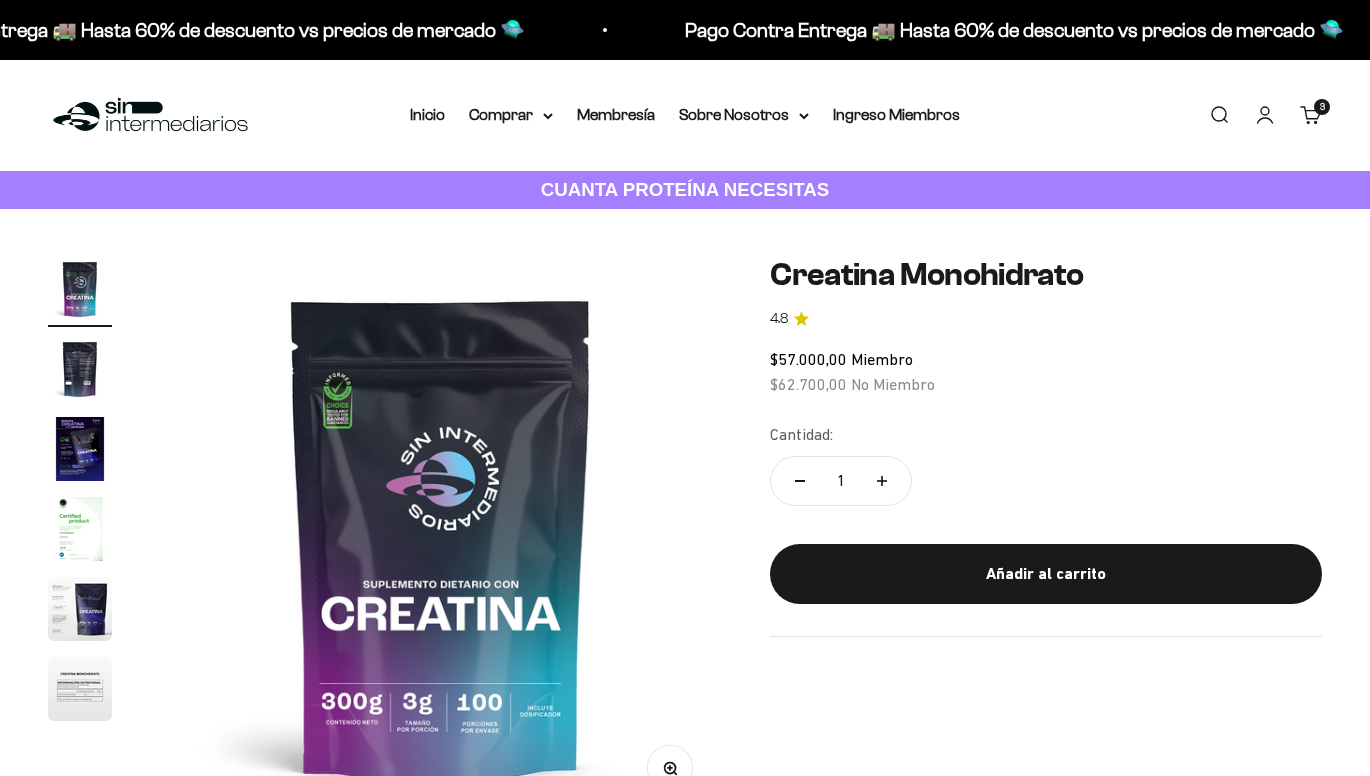scroll, scrollTop: 0, scrollLeft: 0, axis: both 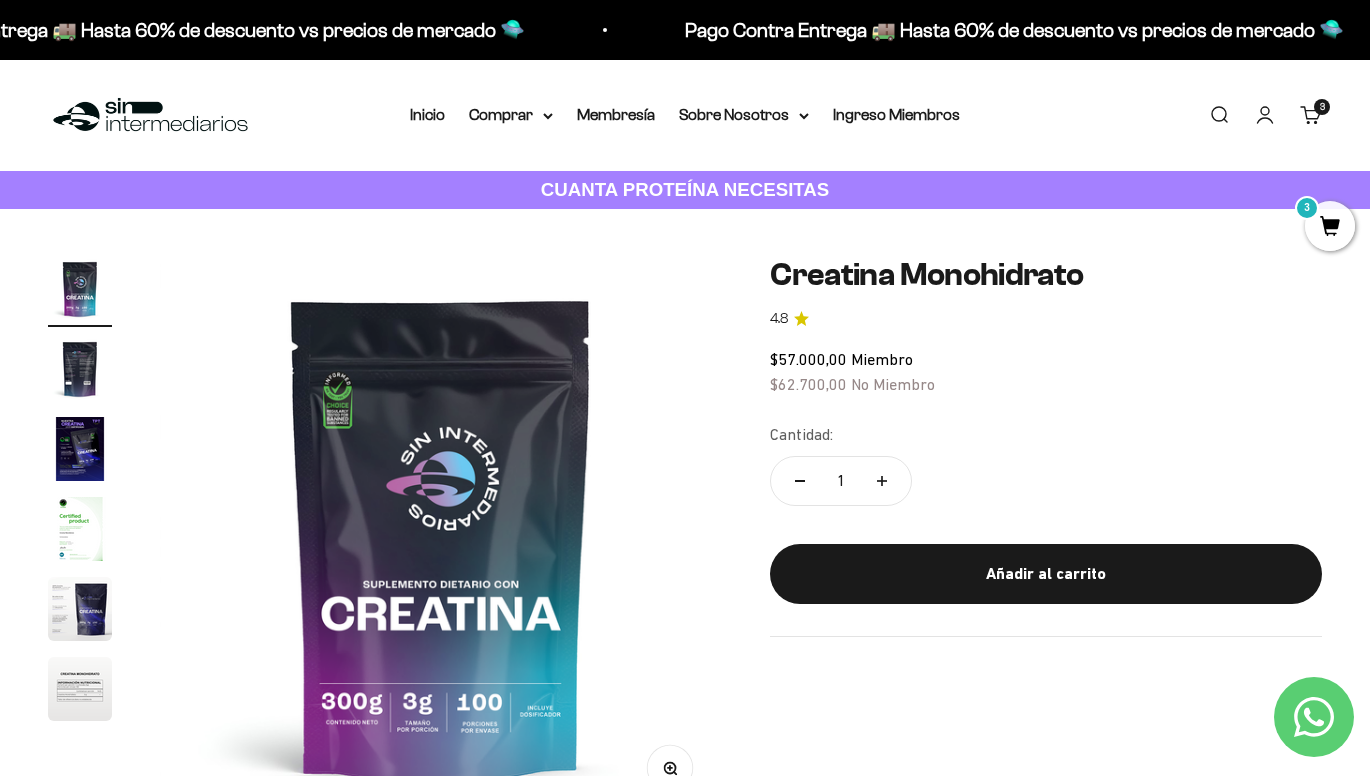 click on "3 artículos
3" at bounding box center [1322, 107] 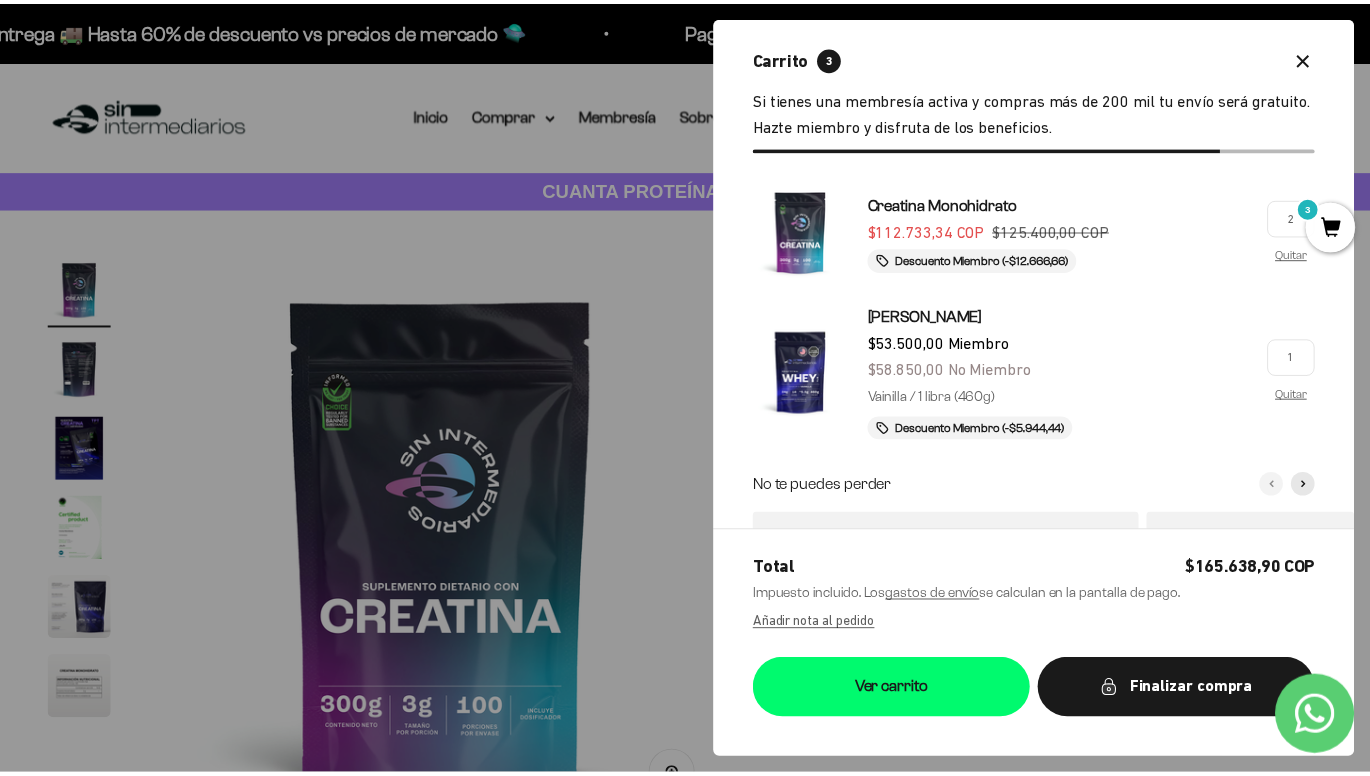 scroll, scrollTop: 0, scrollLeft: 0, axis: both 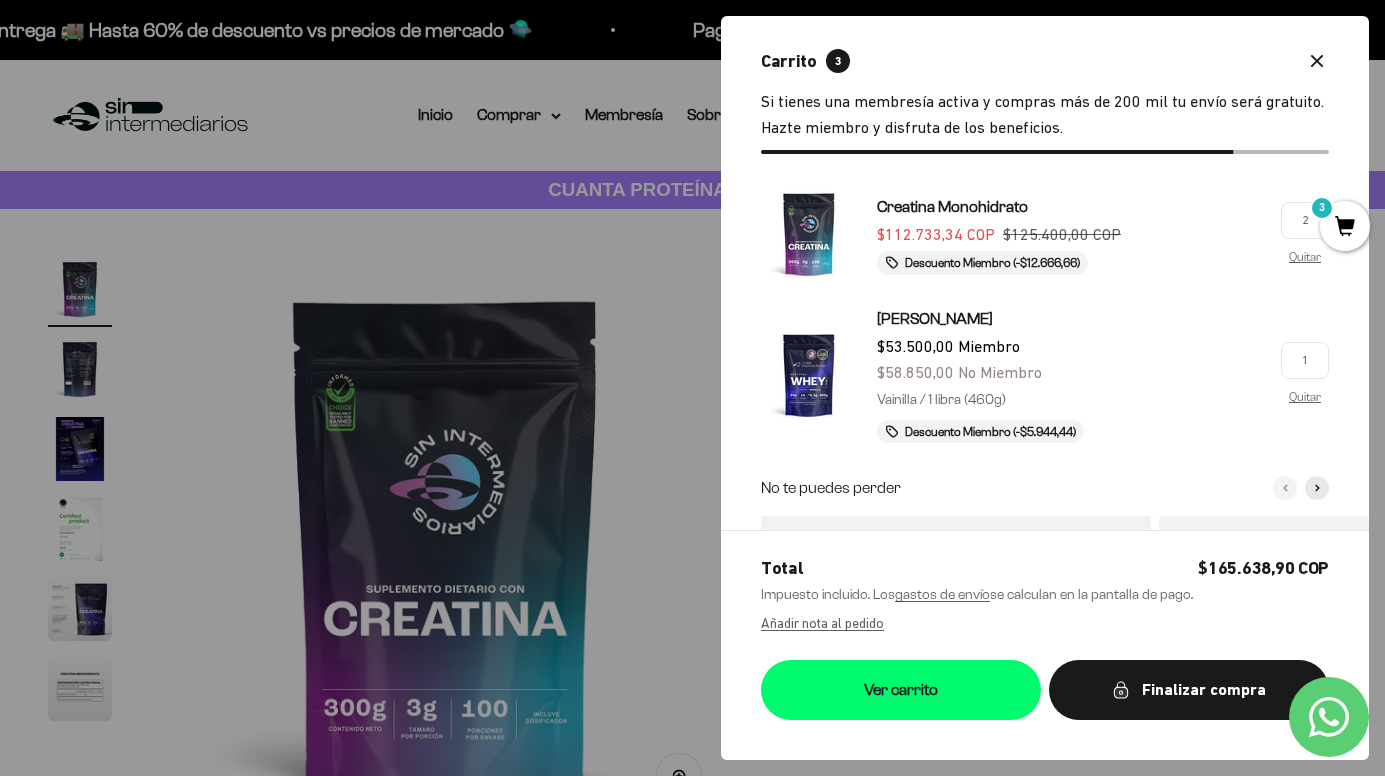 click at bounding box center (692, 388) 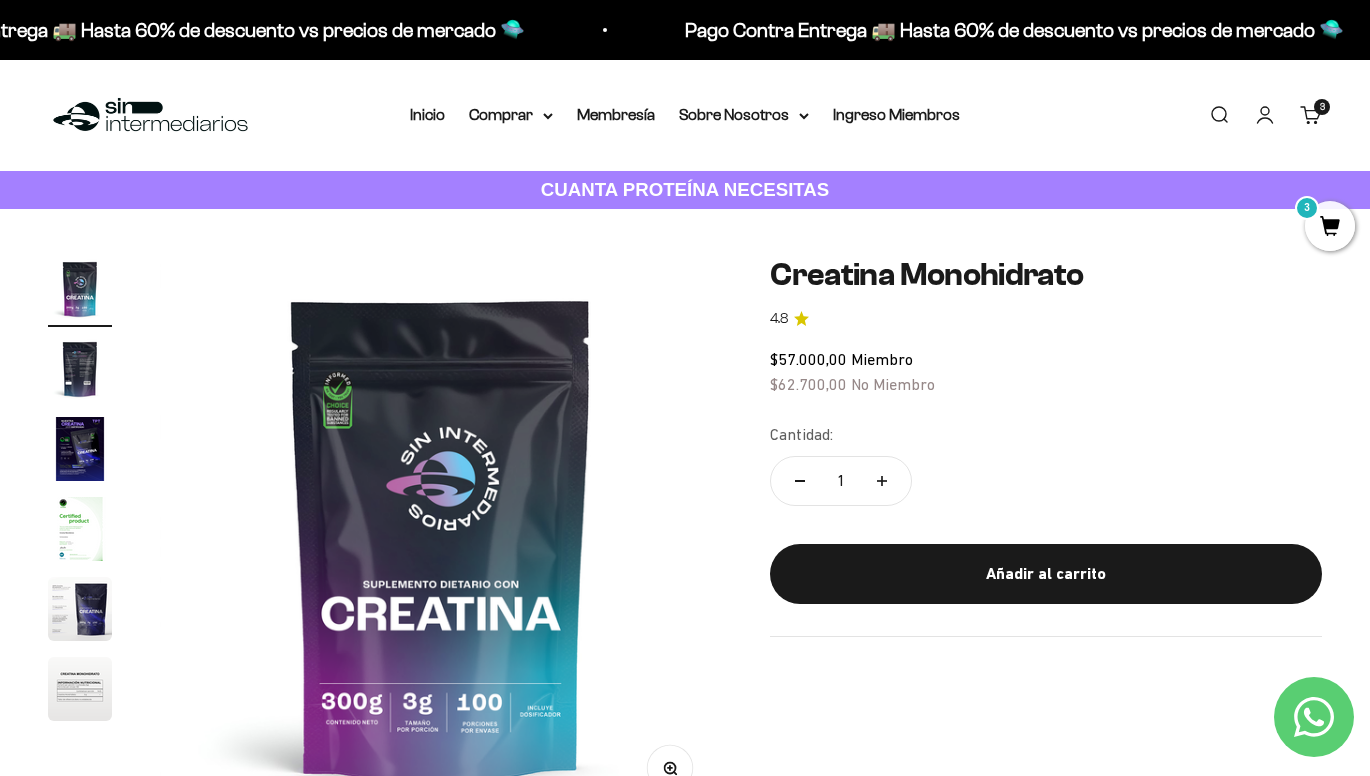 click on "3" at bounding box center (1330, 226) 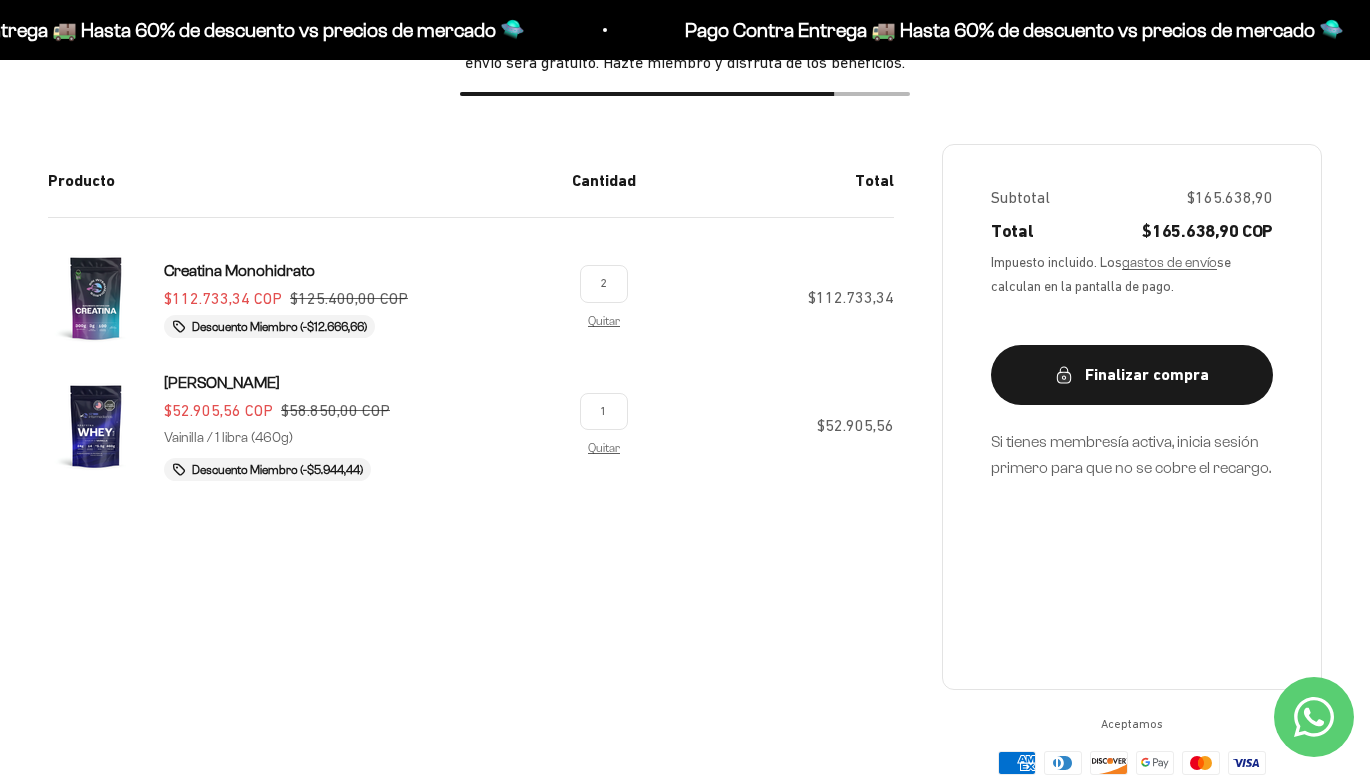 scroll, scrollTop: 309, scrollLeft: 0, axis: vertical 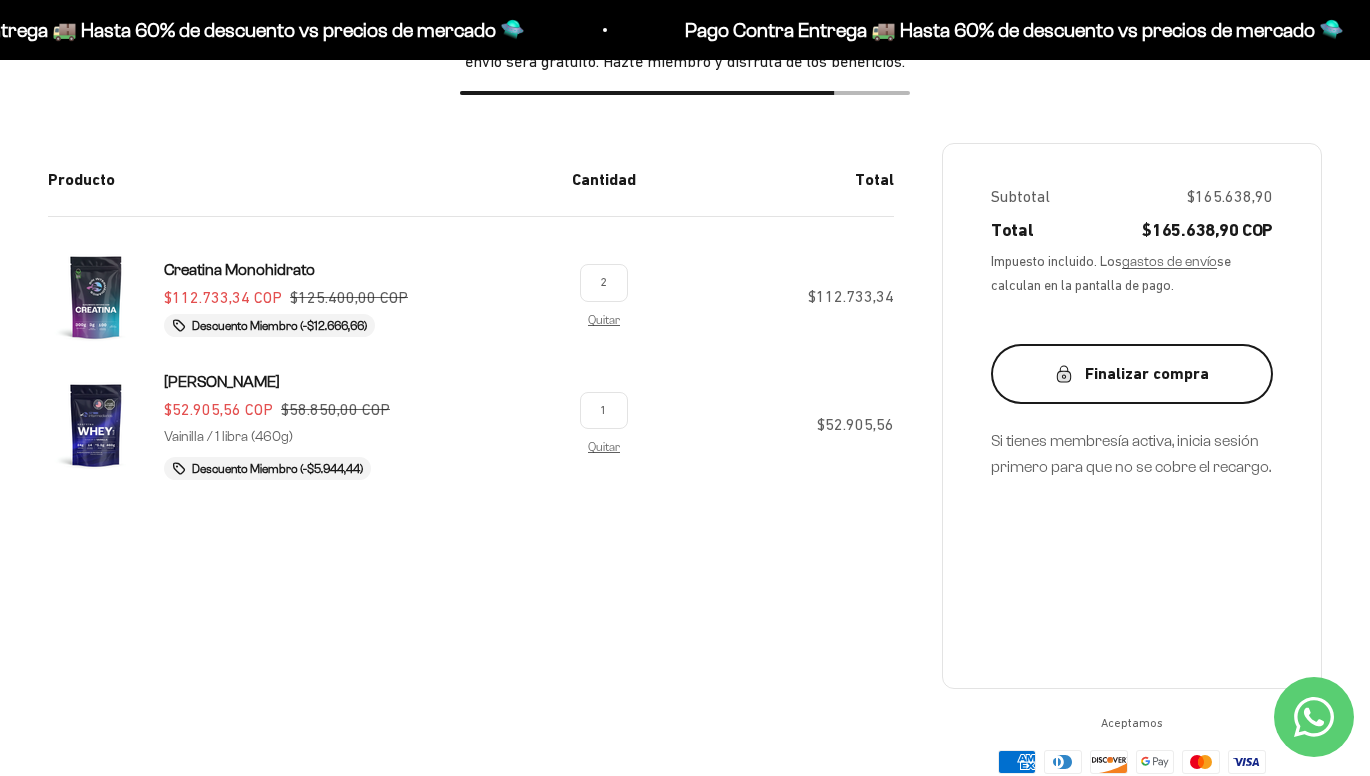 click on "Finalizar compra" at bounding box center (1132, 374) 